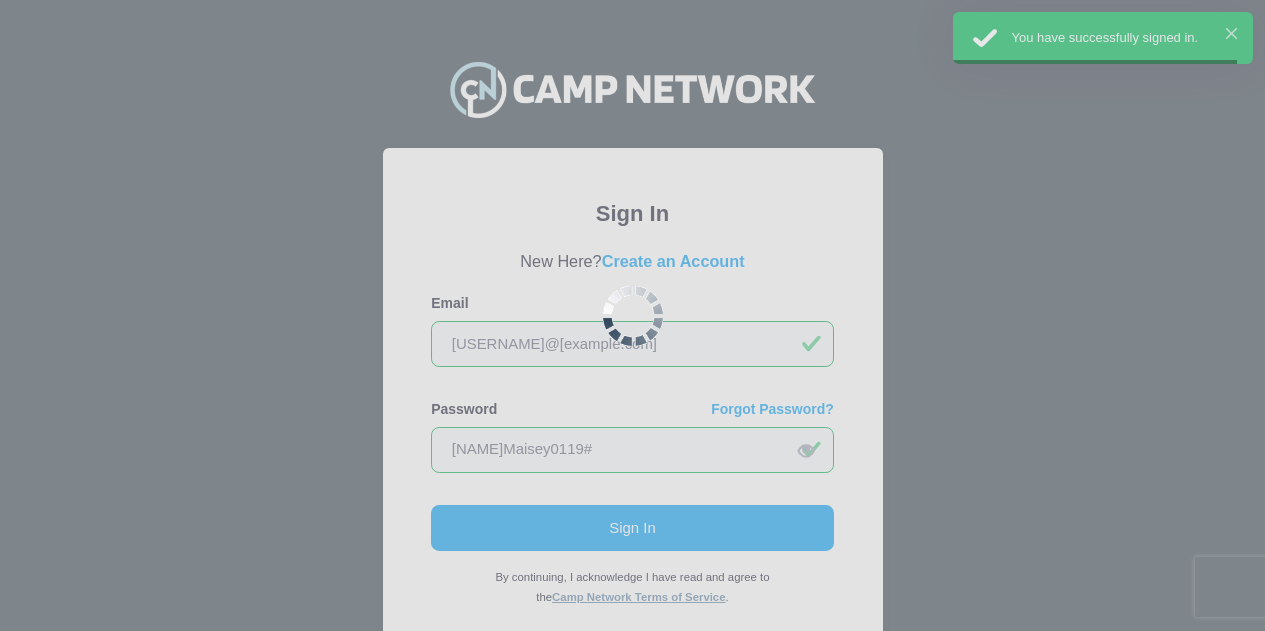 scroll, scrollTop: 0, scrollLeft: 0, axis: both 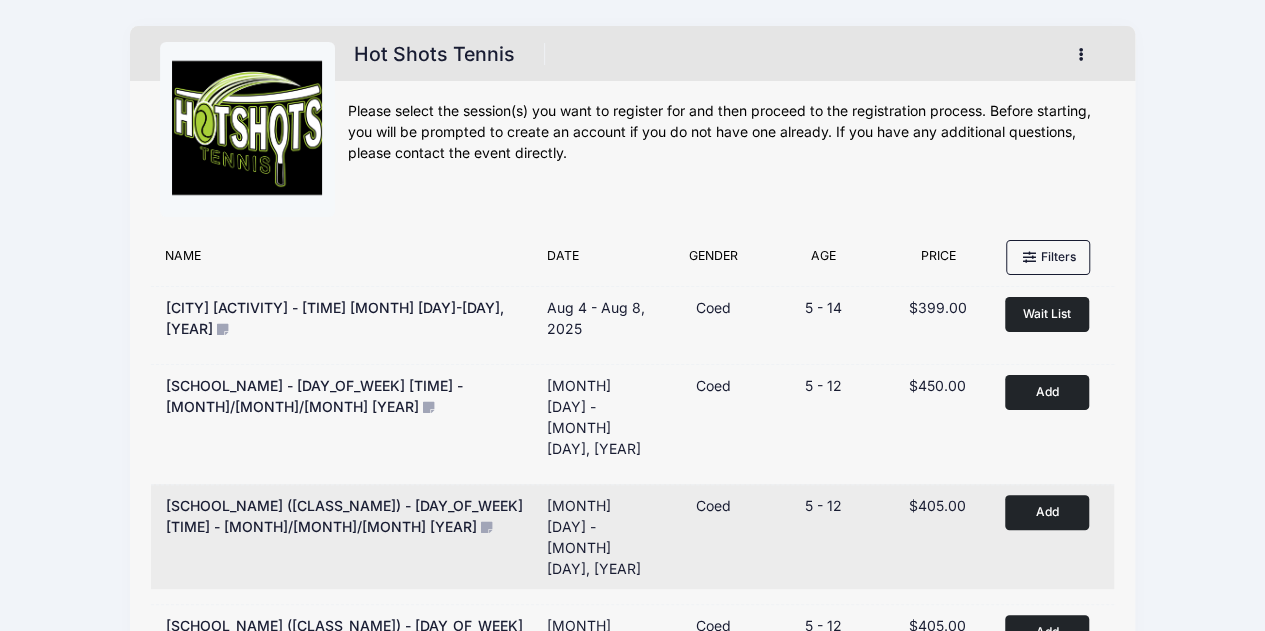 click on "Add  to Cart" at bounding box center (1047, 512) 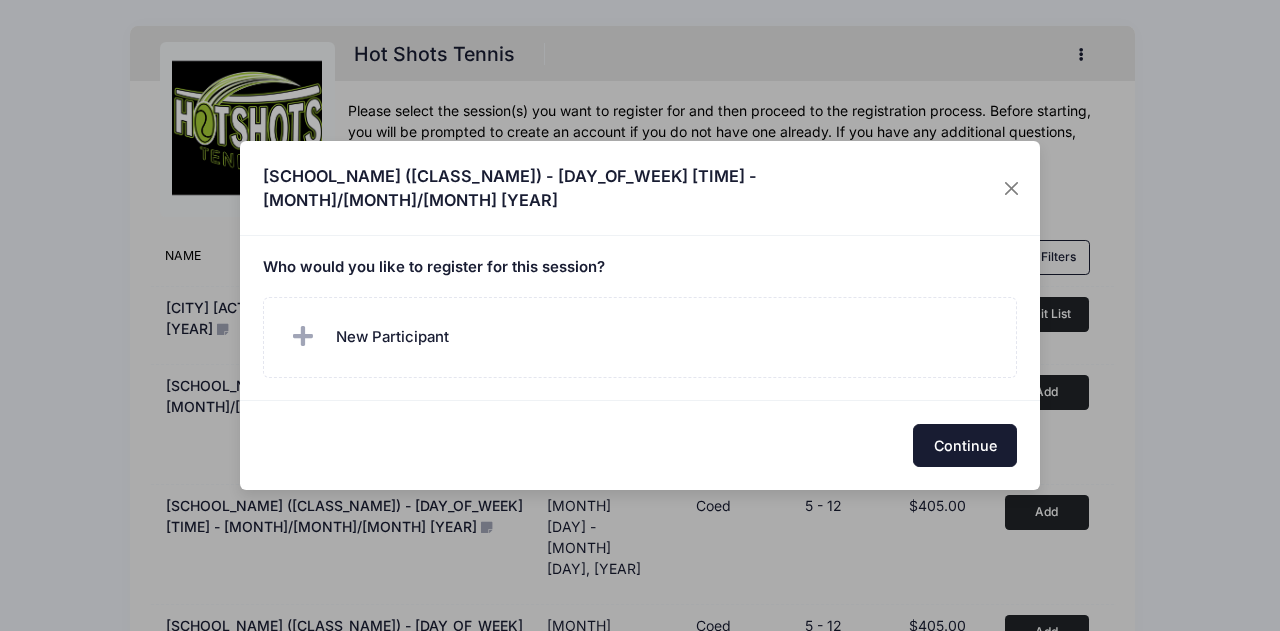 click on "Continue" at bounding box center [965, 445] 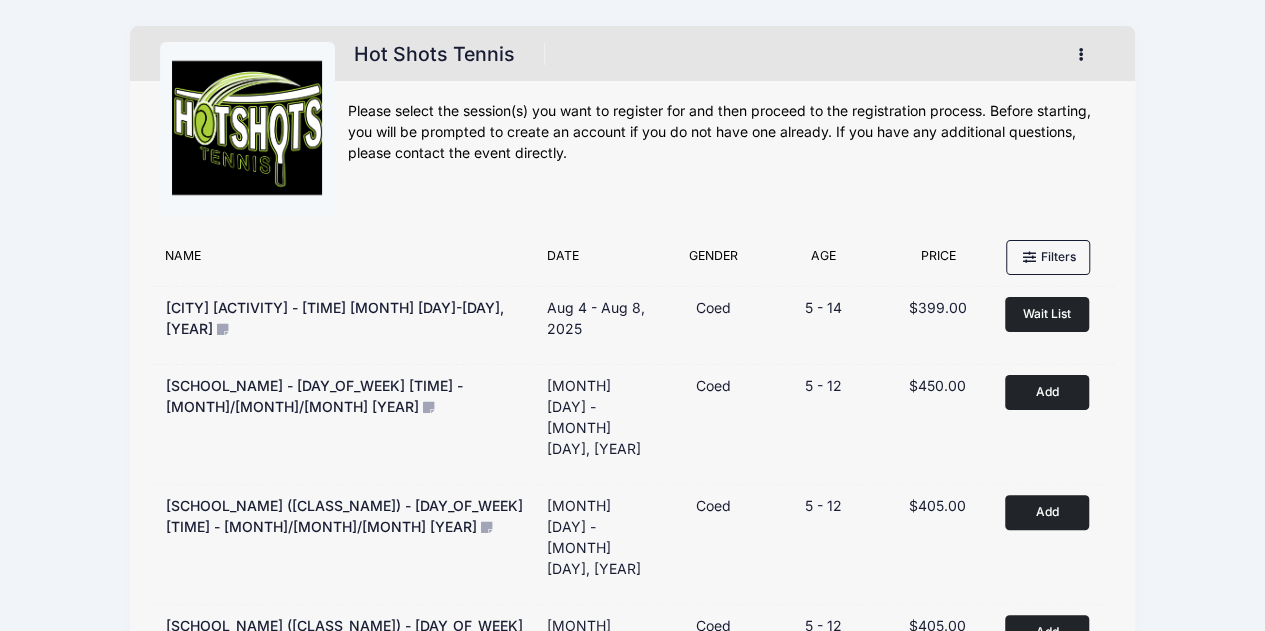click at bounding box center [1081, 54] 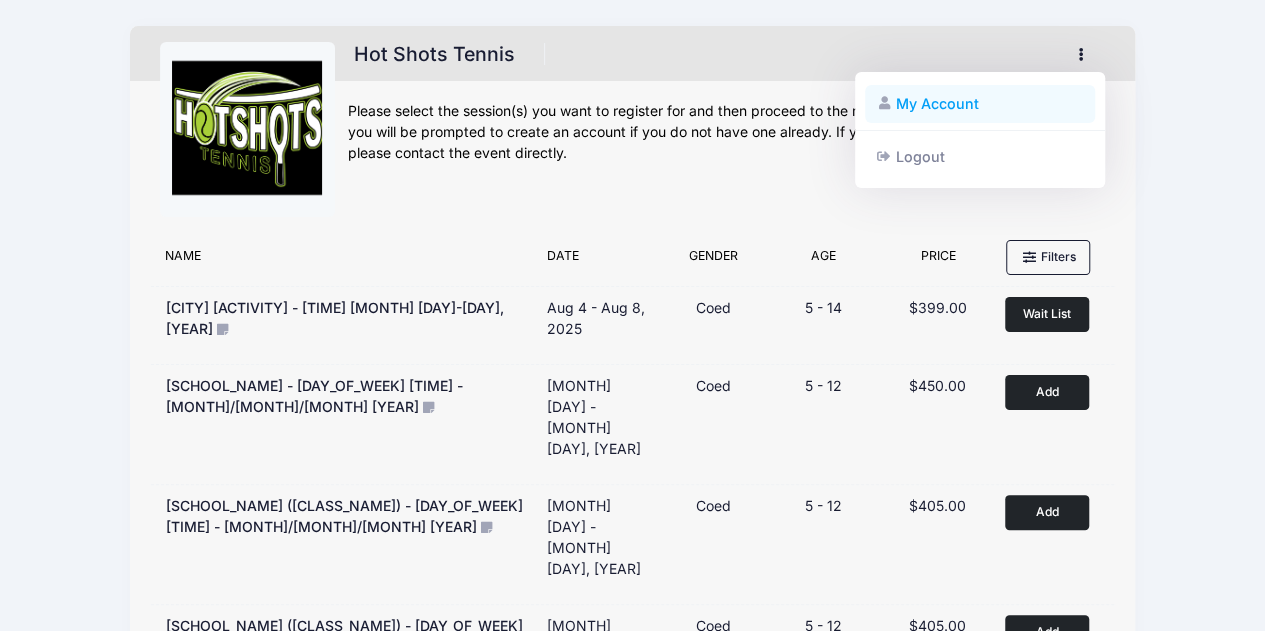 click on "My Account" at bounding box center [980, 104] 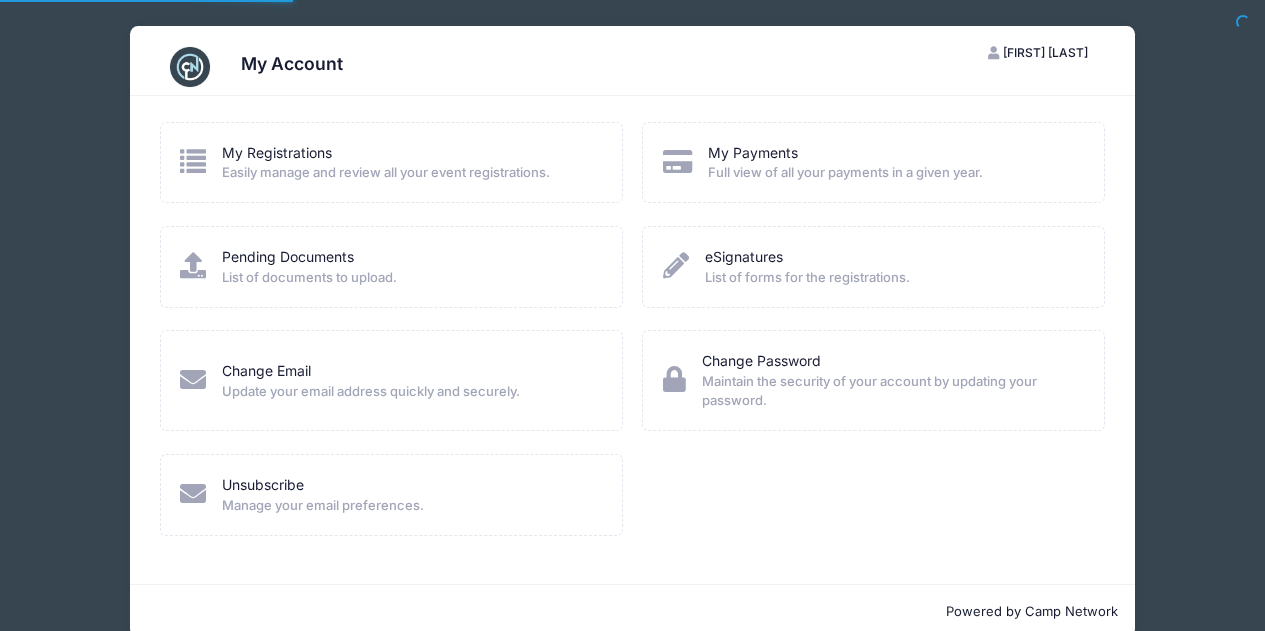scroll, scrollTop: 0, scrollLeft: 0, axis: both 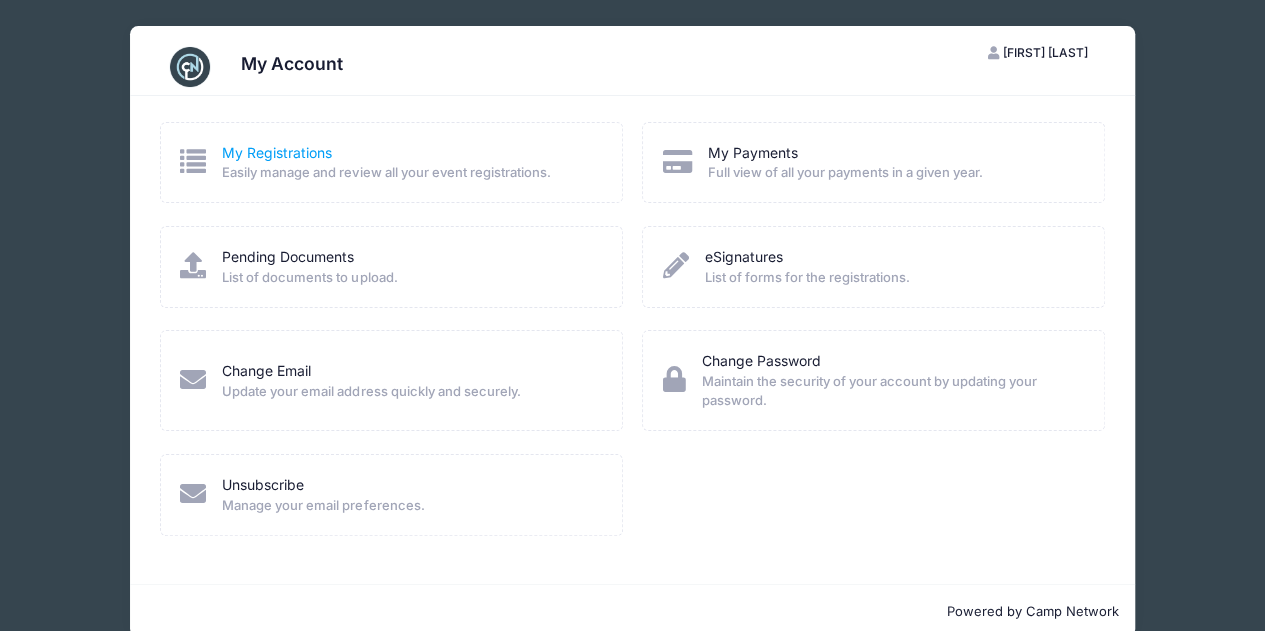 click on "My Registrations" at bounding box center [277, 152] 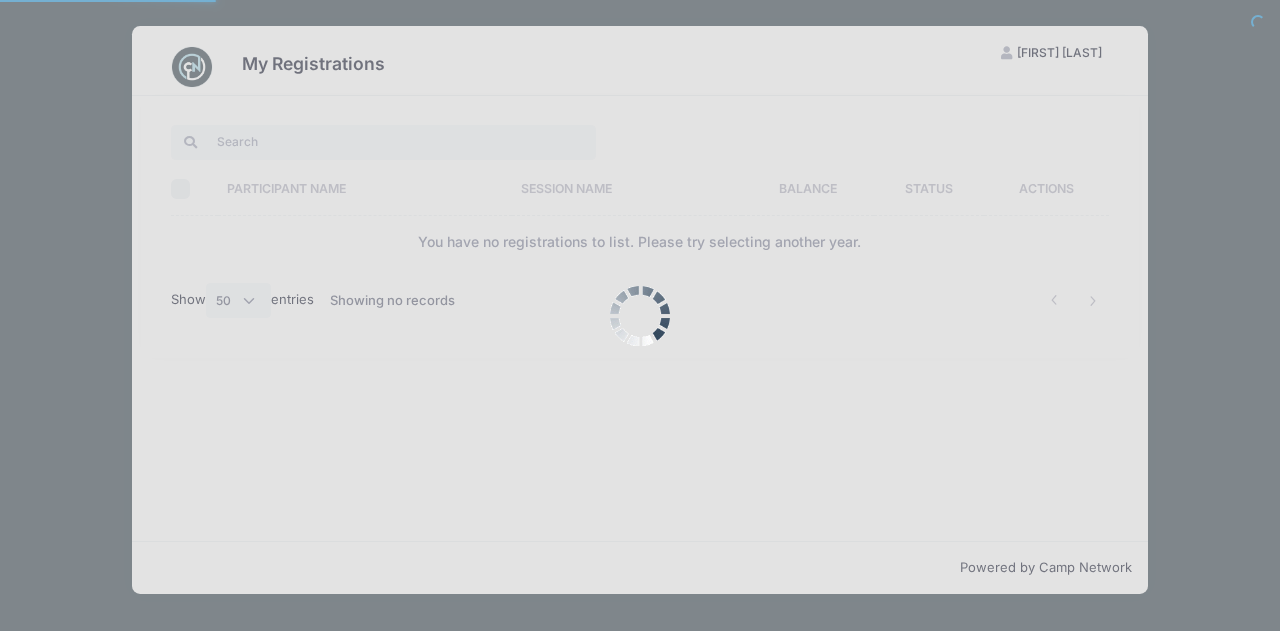 select on "50" 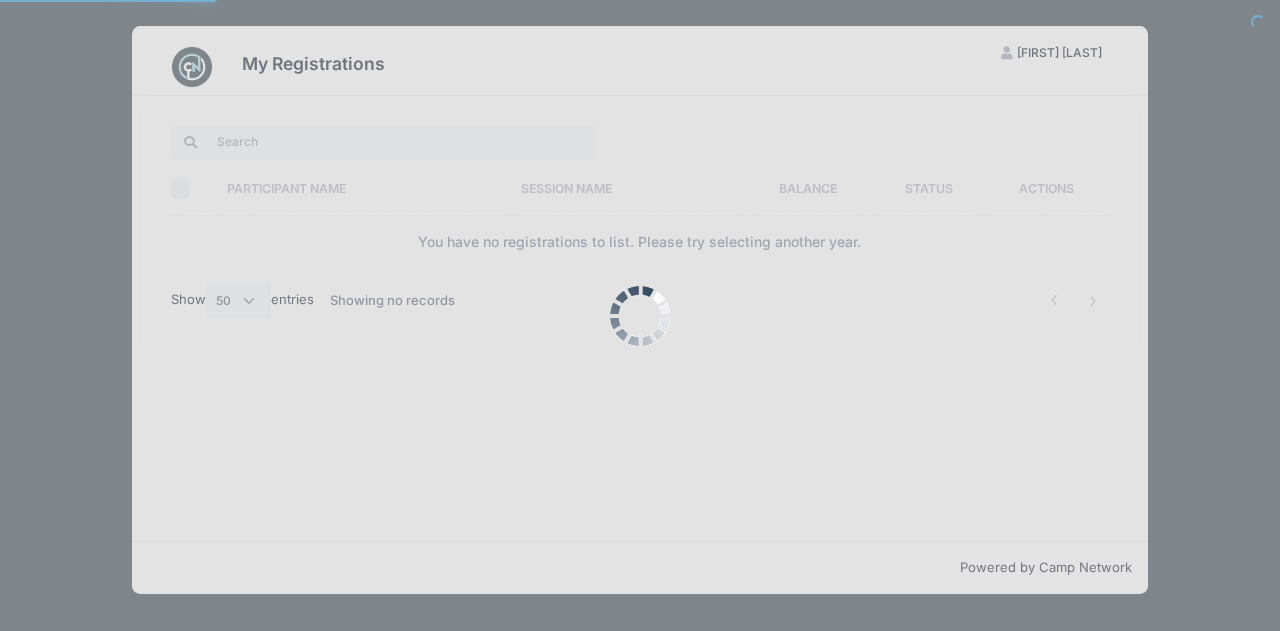 scroll, scrollTop: 0, scrollLeft: 0, axis: both 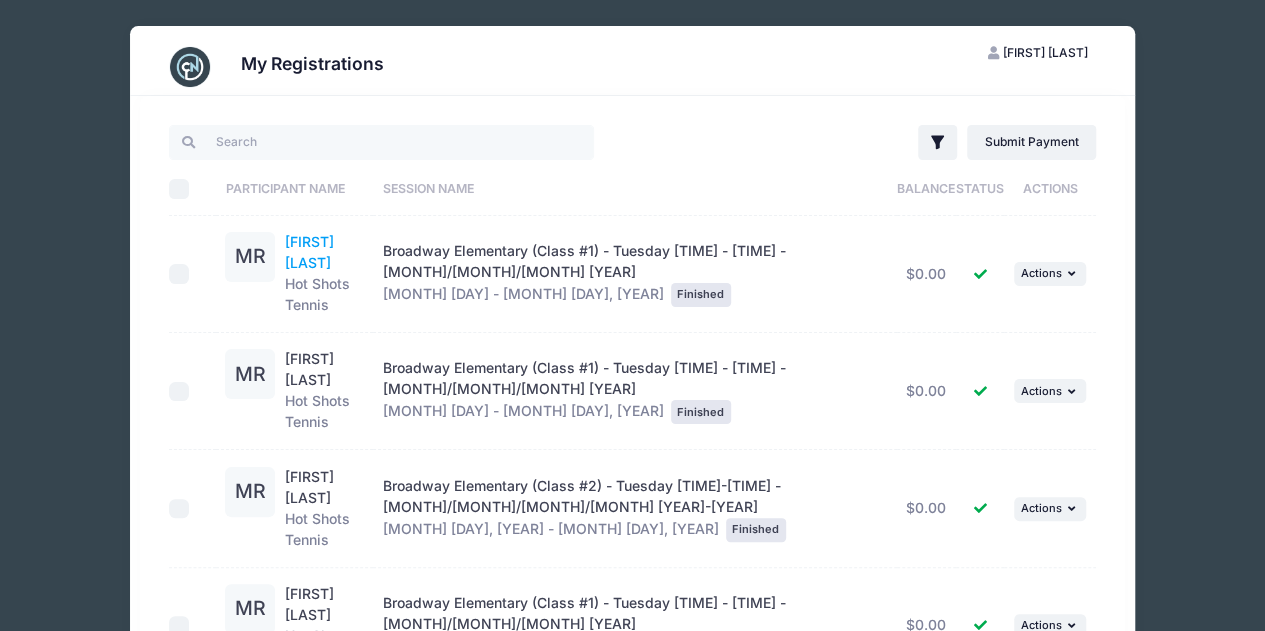 click on "Milo Roethle" at bounding box center (309, 252) 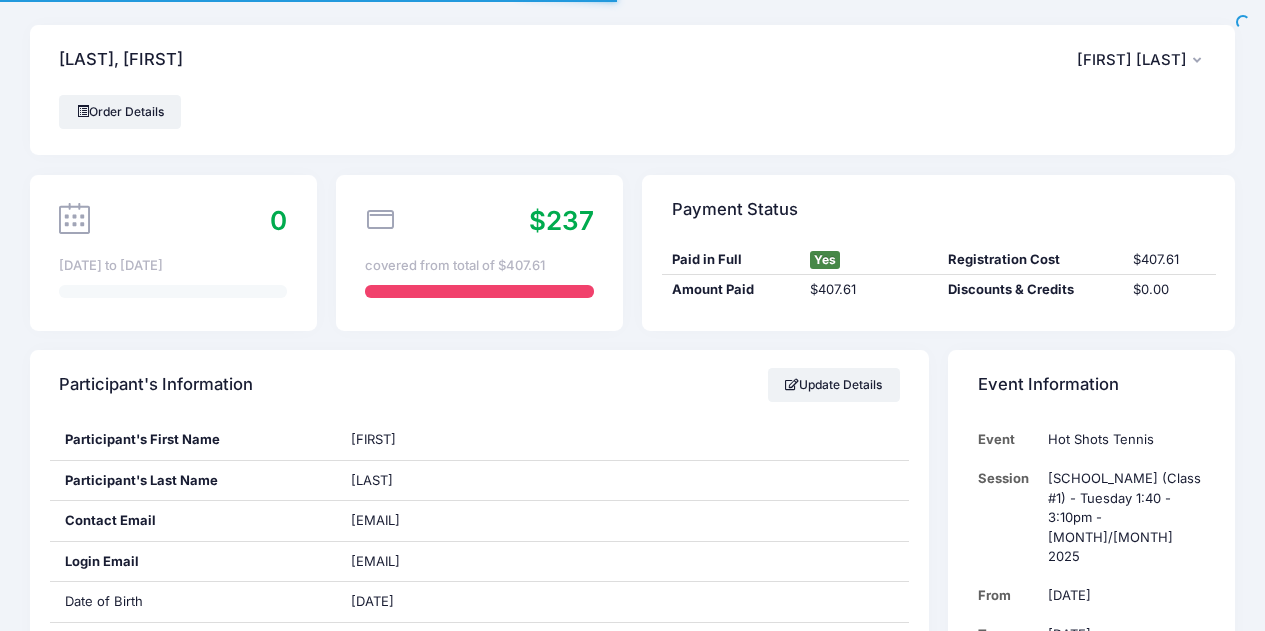 scroll, scrollTop: 0, scrollLeft: 0, axis: both 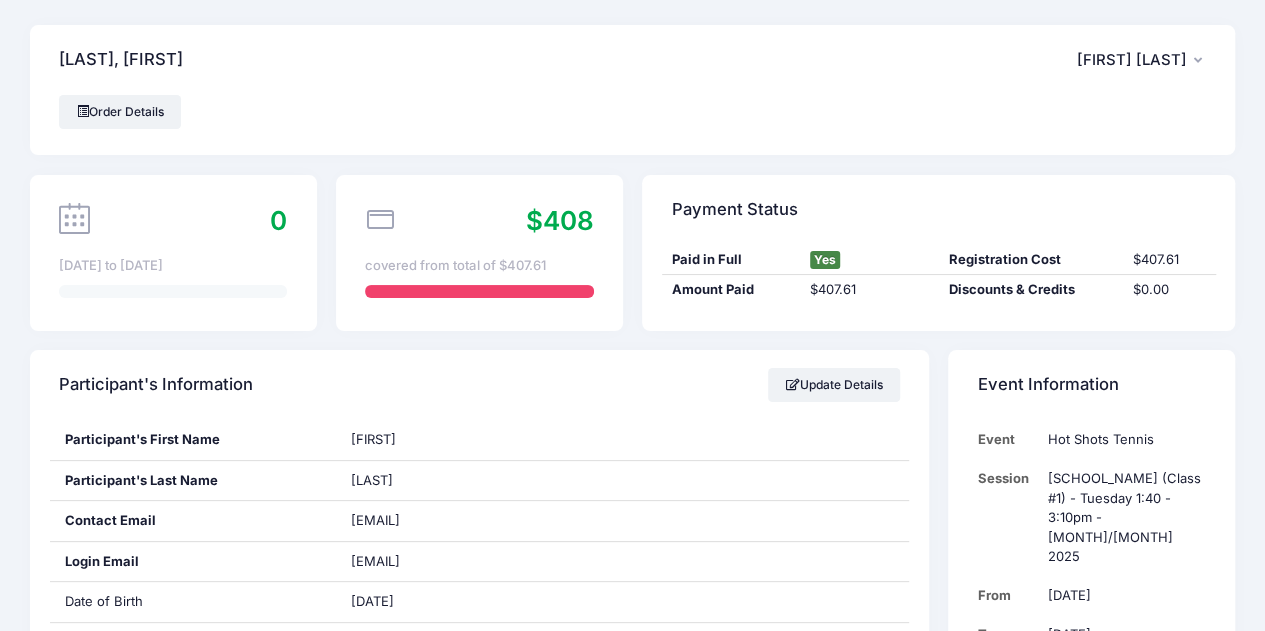 click on "[FIRST] [LAST]" at bounding box center (1132, 60) 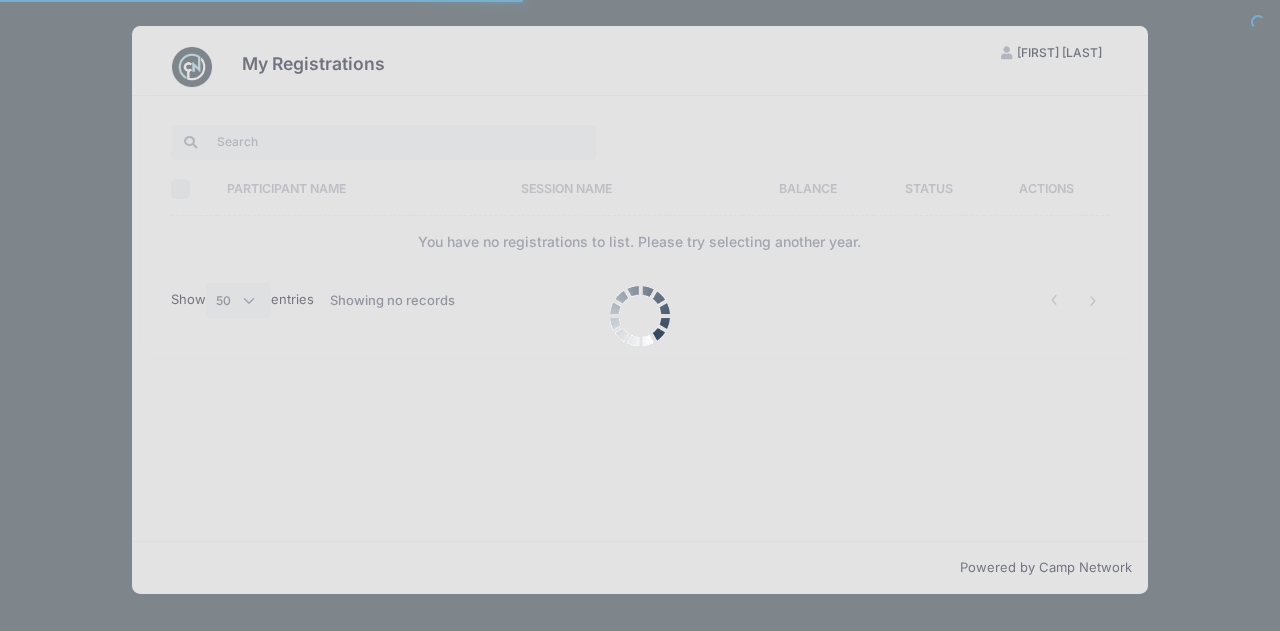 select on "50" 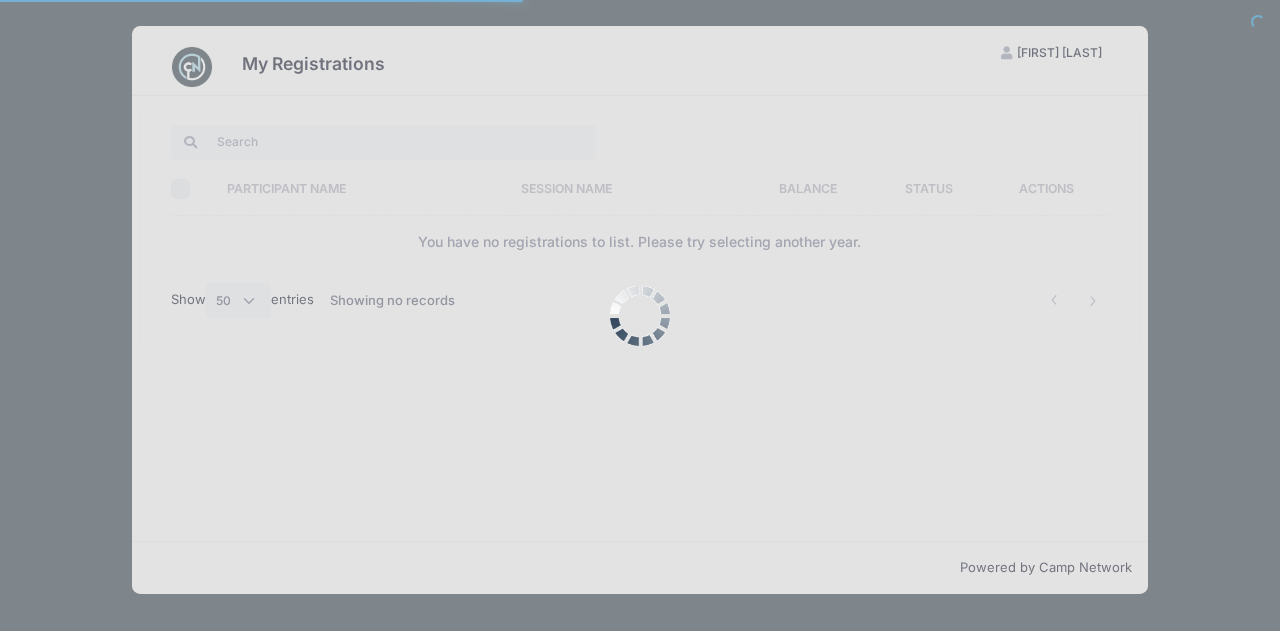 scroll, scrollTop: 0, scrollLeft: 0, axis: both 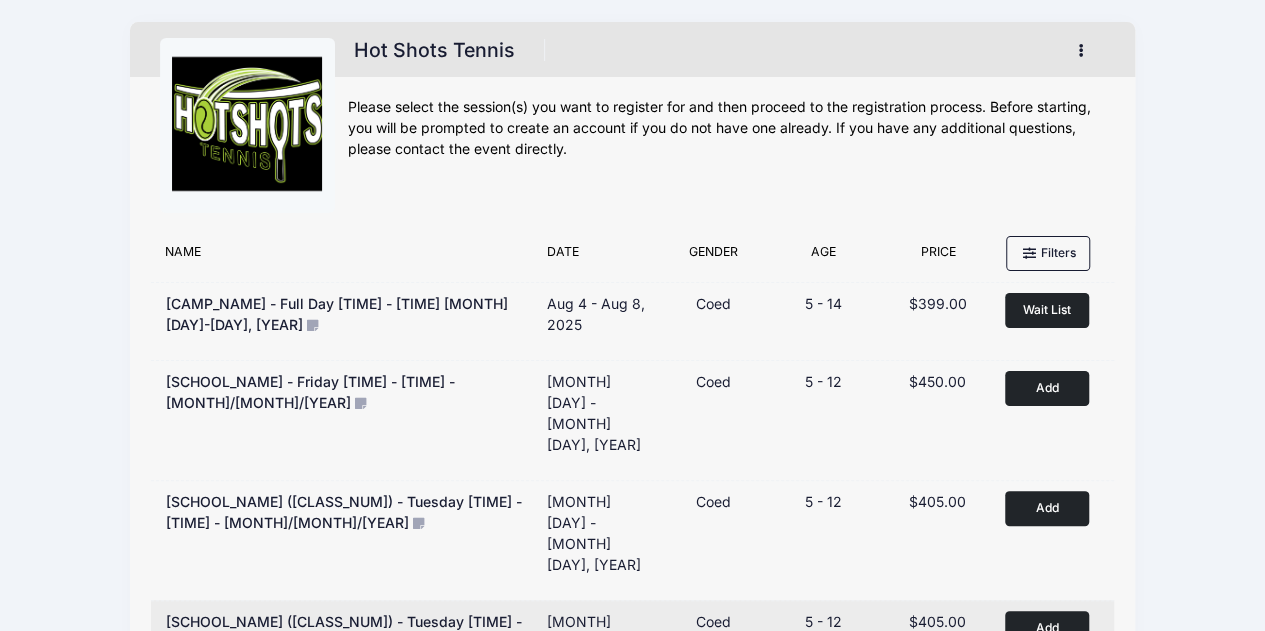 click at bounding box center (418, 643) 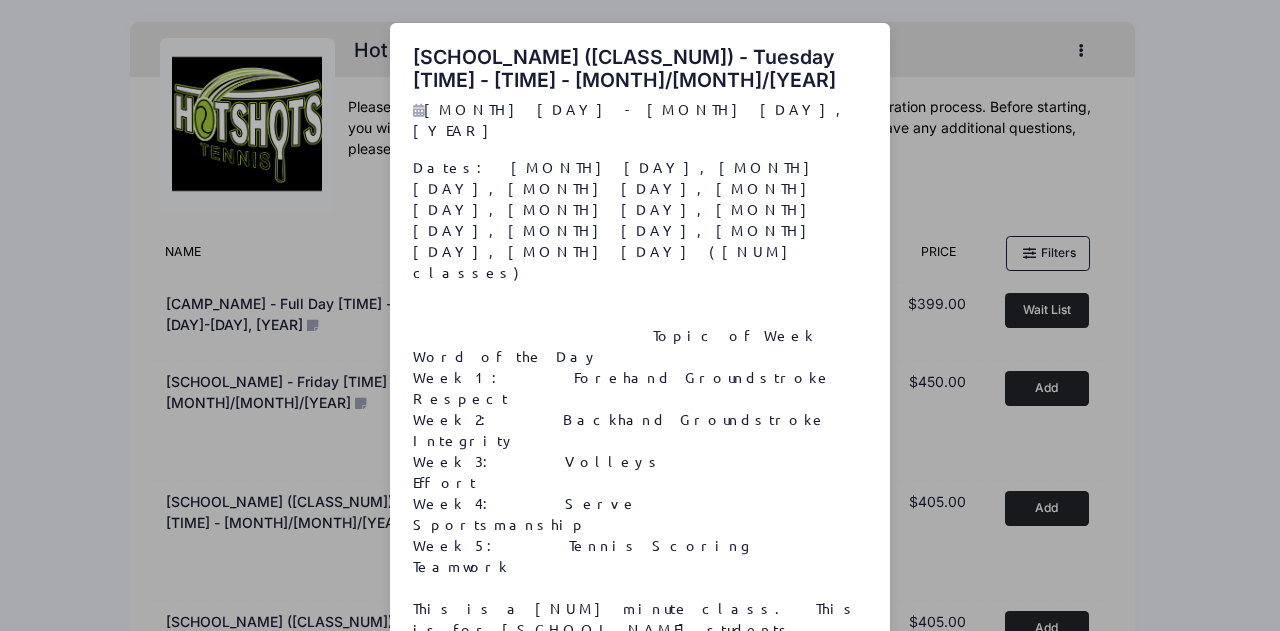 click on "Close" at bounding box center (827, 926) 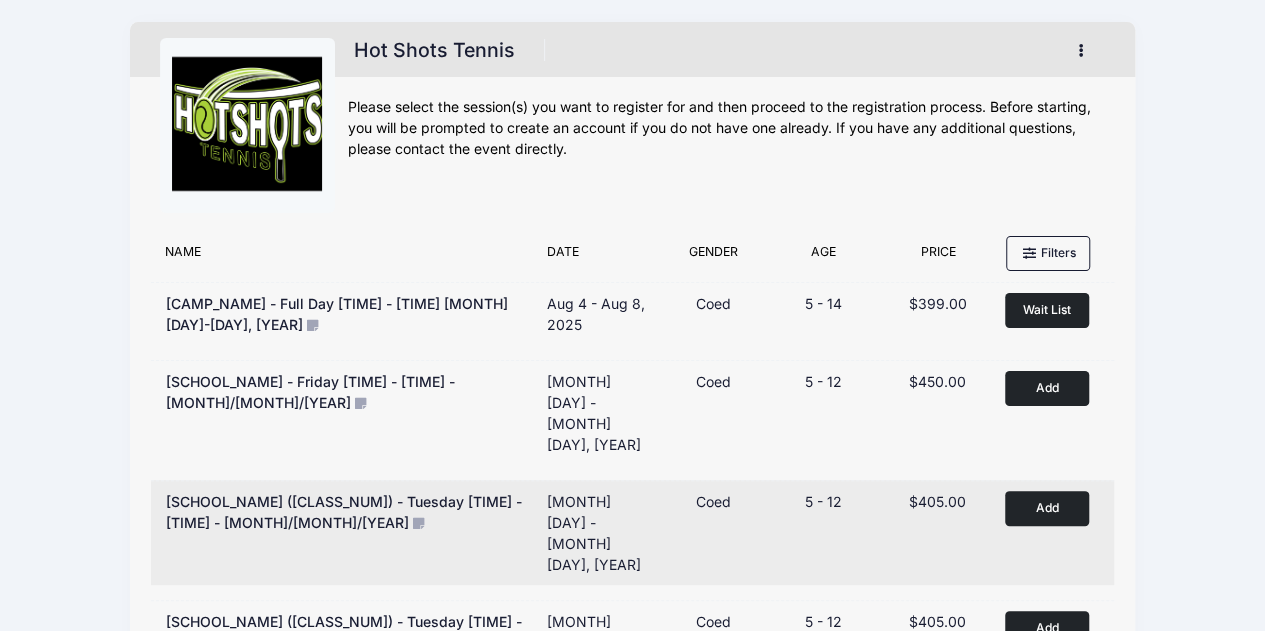 click on "Add  to Cart" at bounding box center (1047, 508) 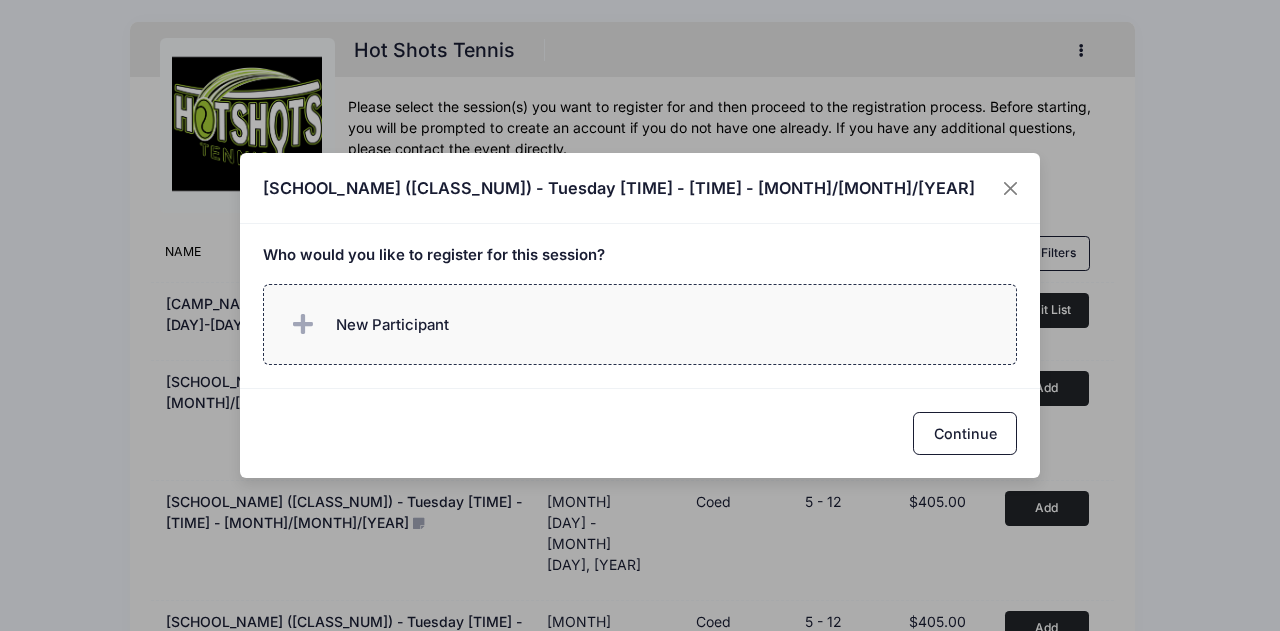 click on "New Participant" at bounding box center [640, 324] 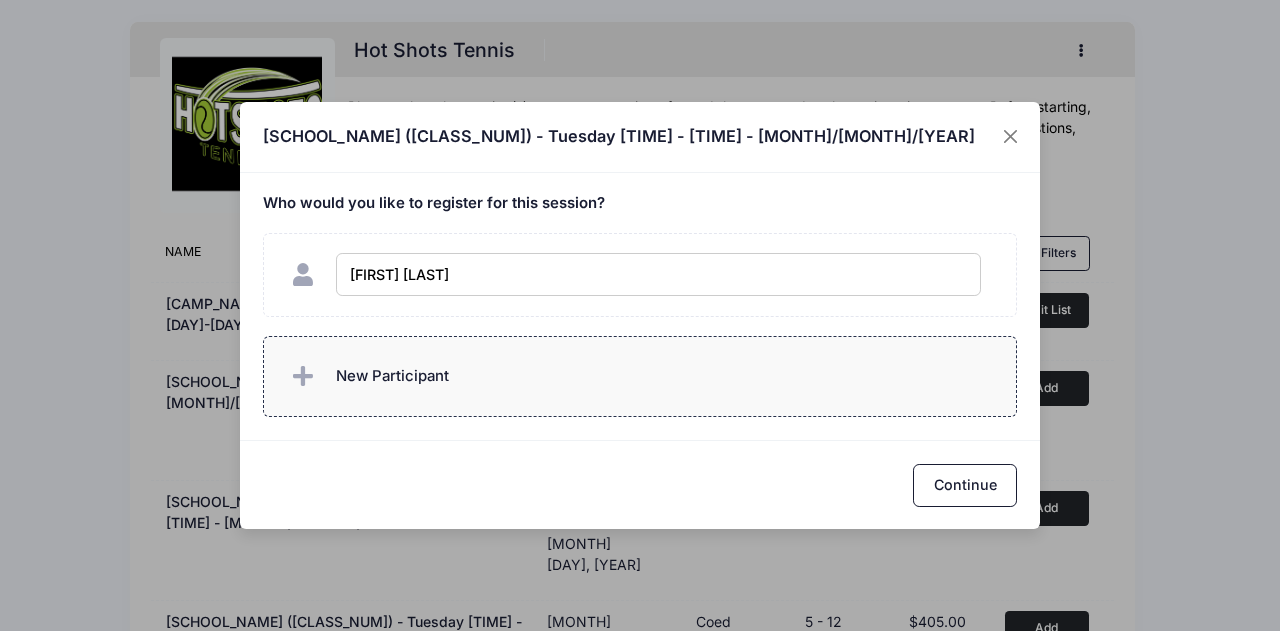 type on "[FIRST] [LAST]" 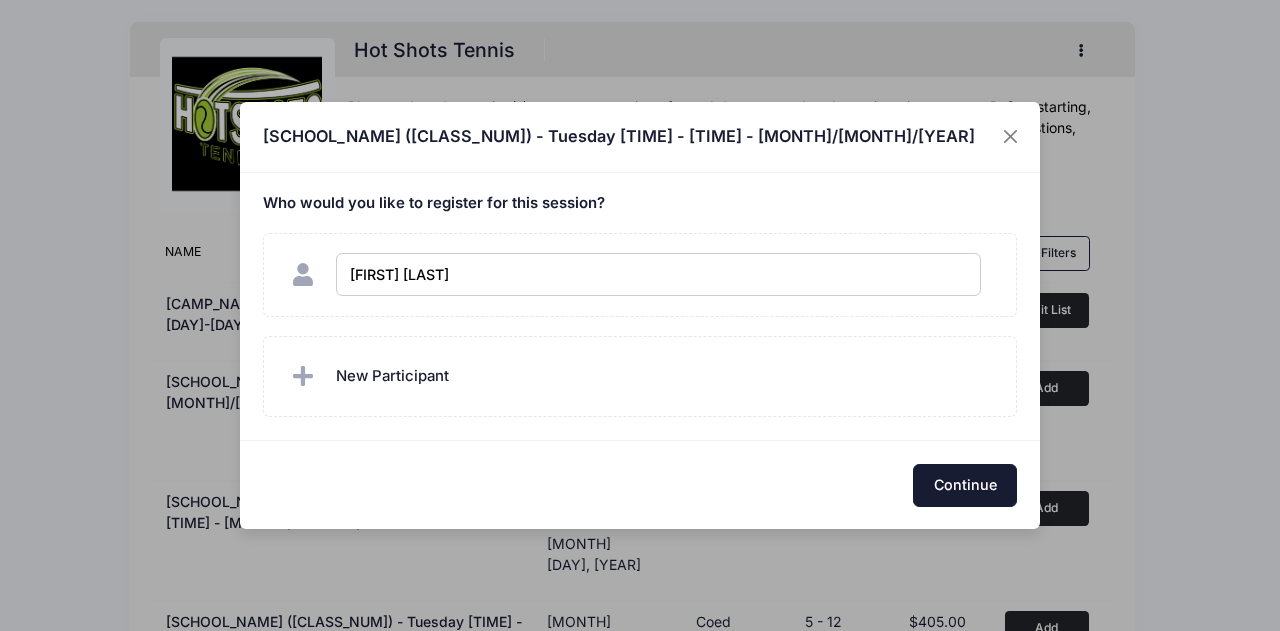 checkbox on "true" 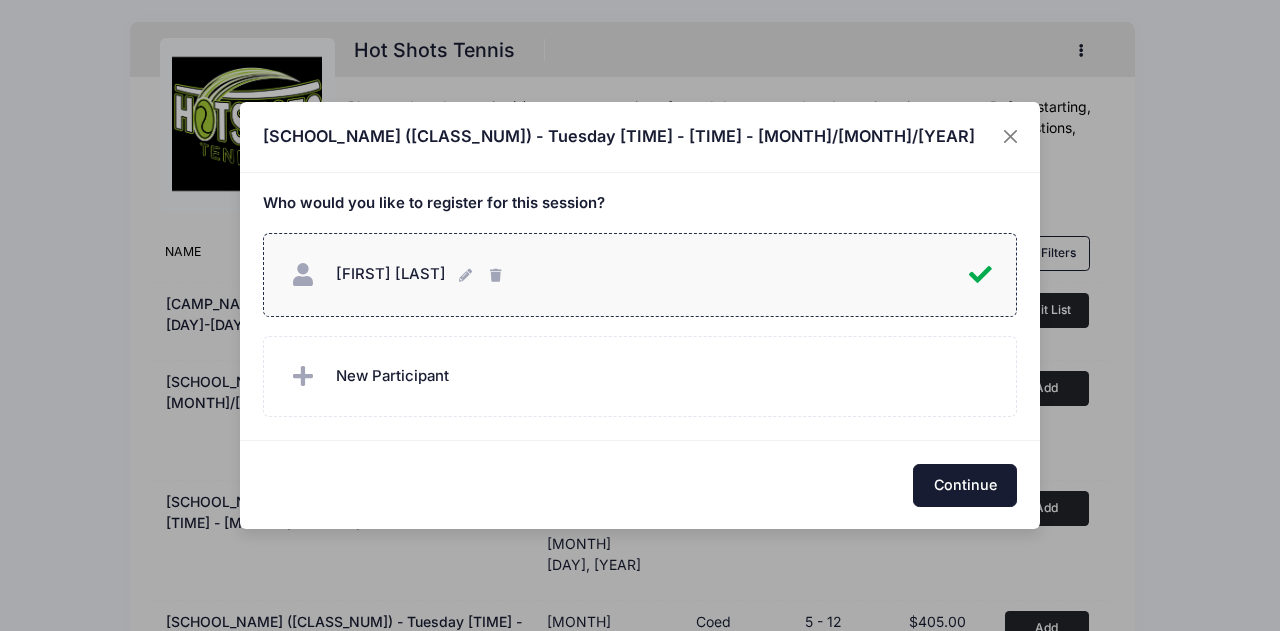 click on "Continue" at bounding box center [965, 485] 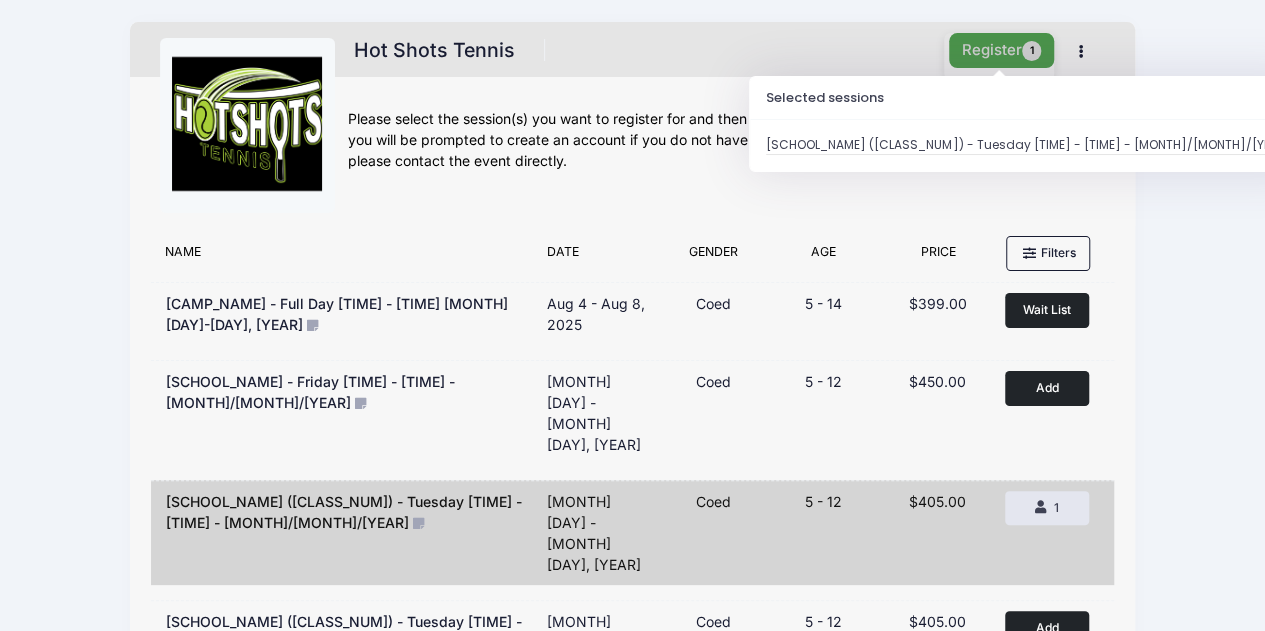 click on "Register  1" at bounding box center (1002, 50) 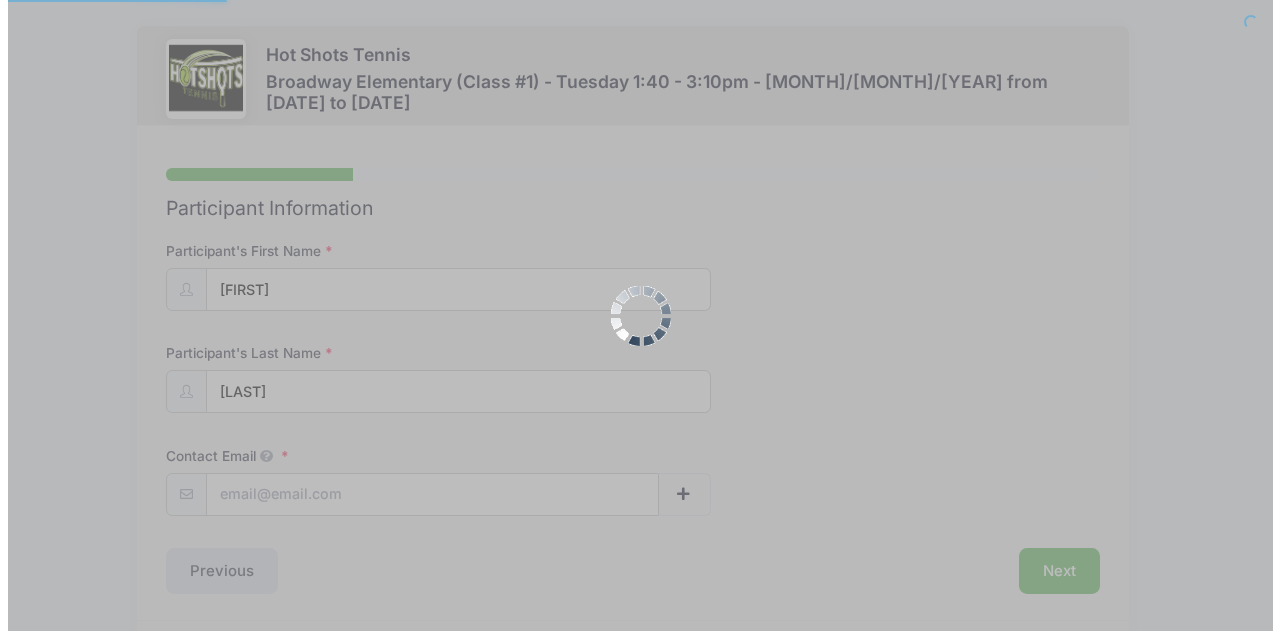 scroll, scrollTop: 0, scrollLeft: 0, axis: both 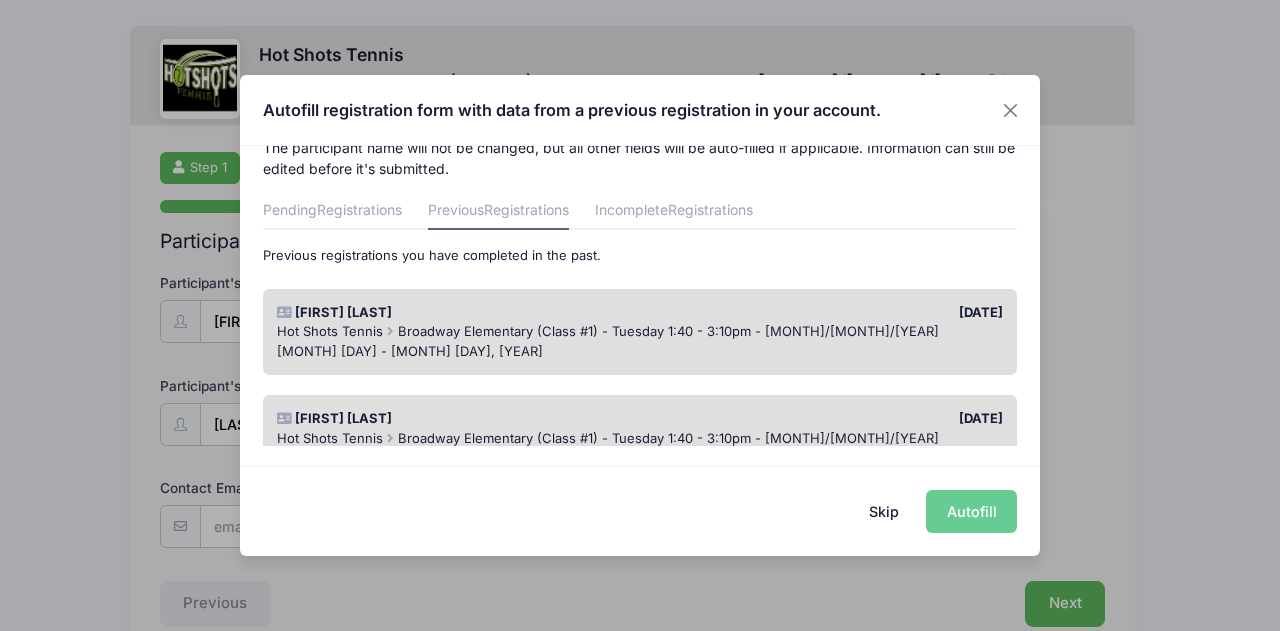 click on "Broadway Elementary (Class #1) - Tuesday 1:40 - 3:10pm - [MONTH]/[MONTH]/[YEAR]" at bounding box center (668, 331) 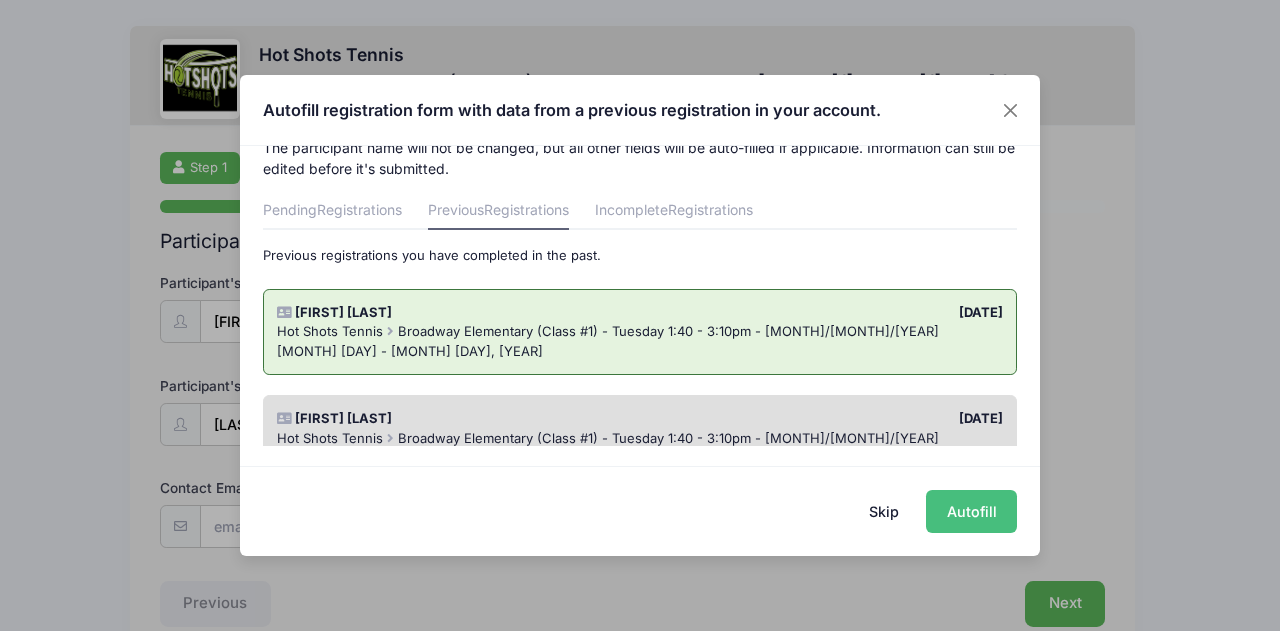 click on "Autofill" at bounding box center (971, 511) 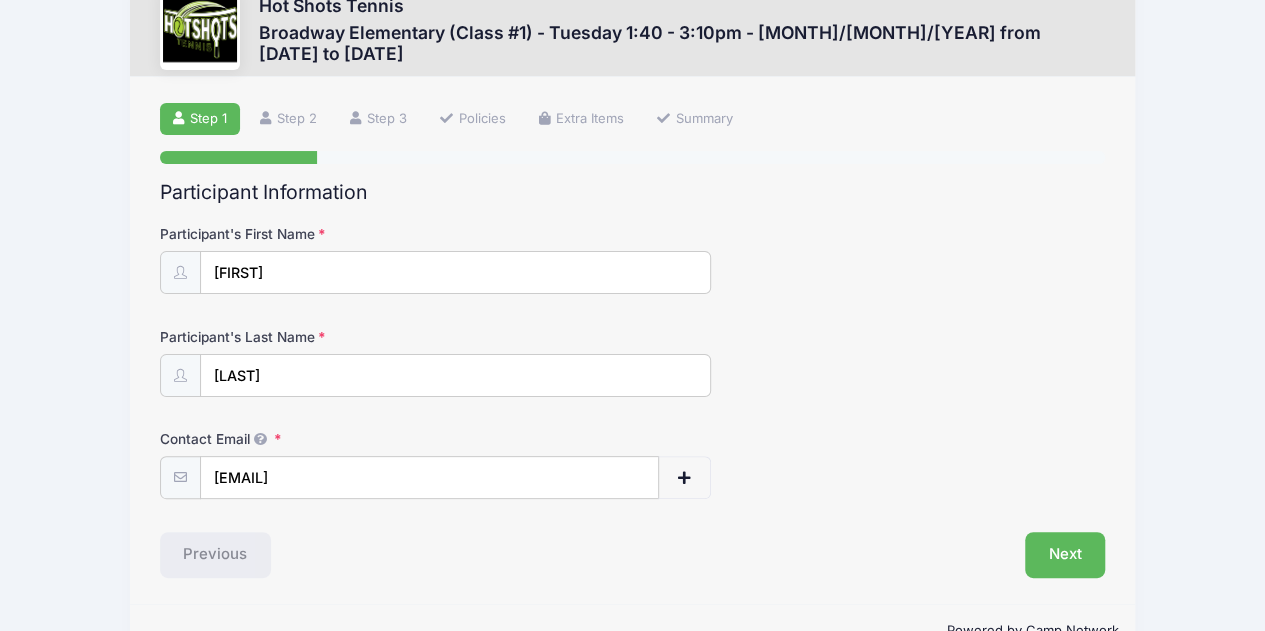 scroll, scrollTop: 97, scrollLeft: 0, axis: vertical 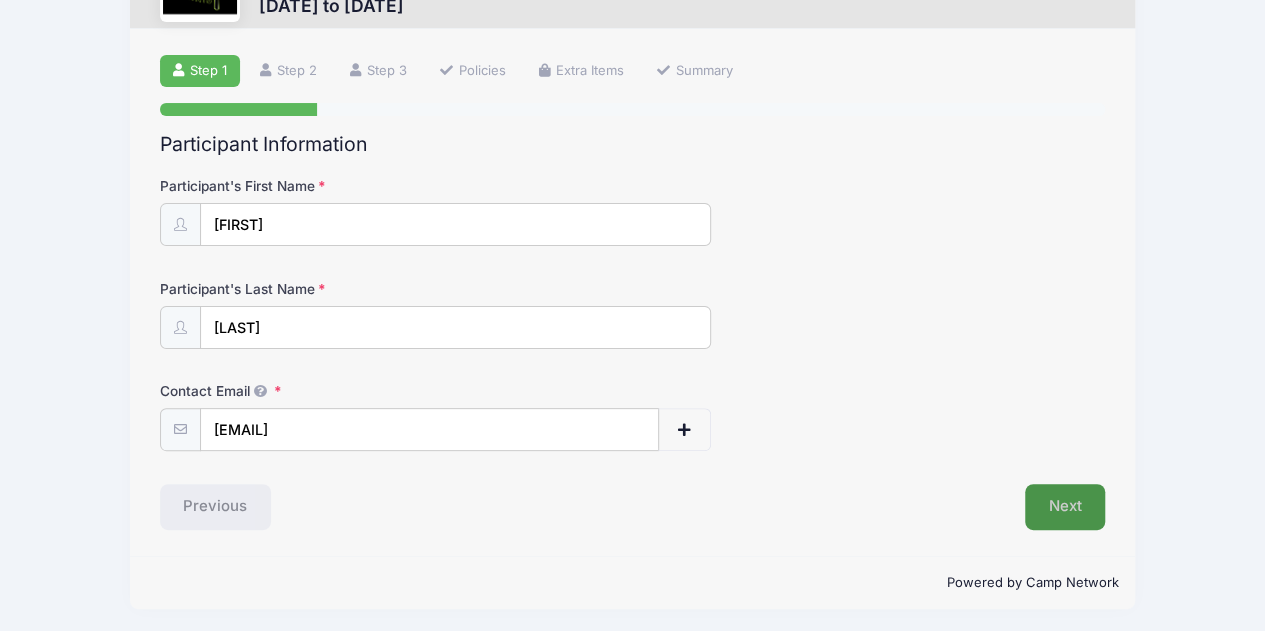 click on "Next" at bounding box center [1065, 507] 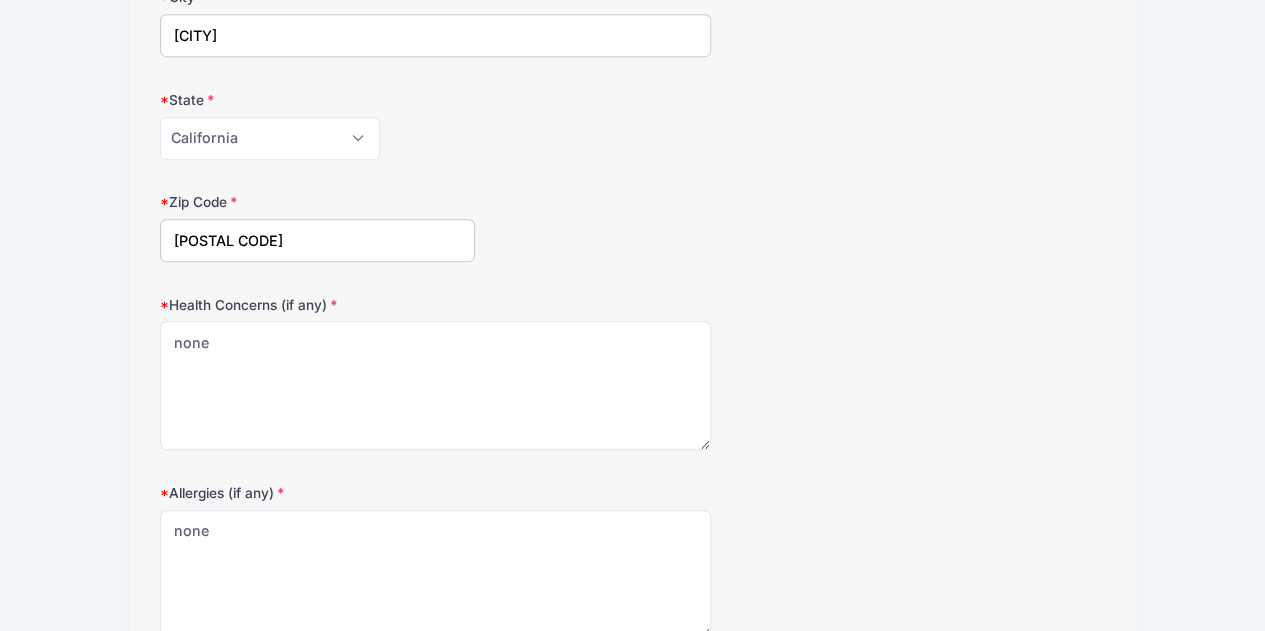 scroll, scrollTop: 676, scrollLeft: 0, axis: vertical 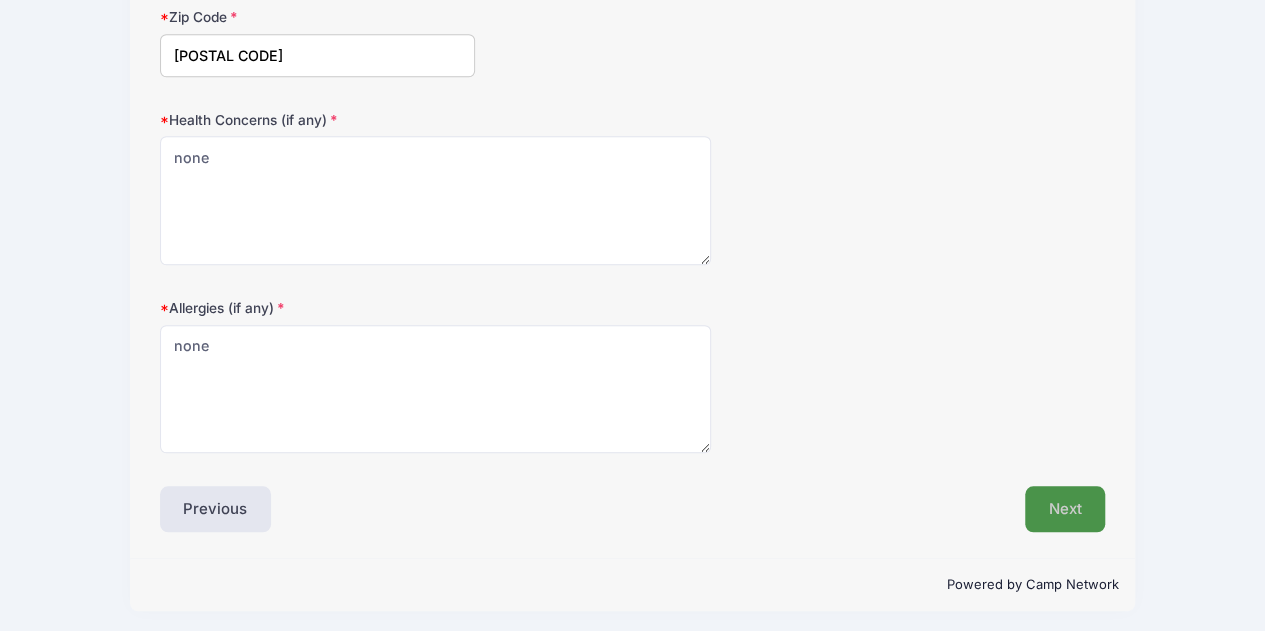 click on "Next" at bounding box center [1065, 509] 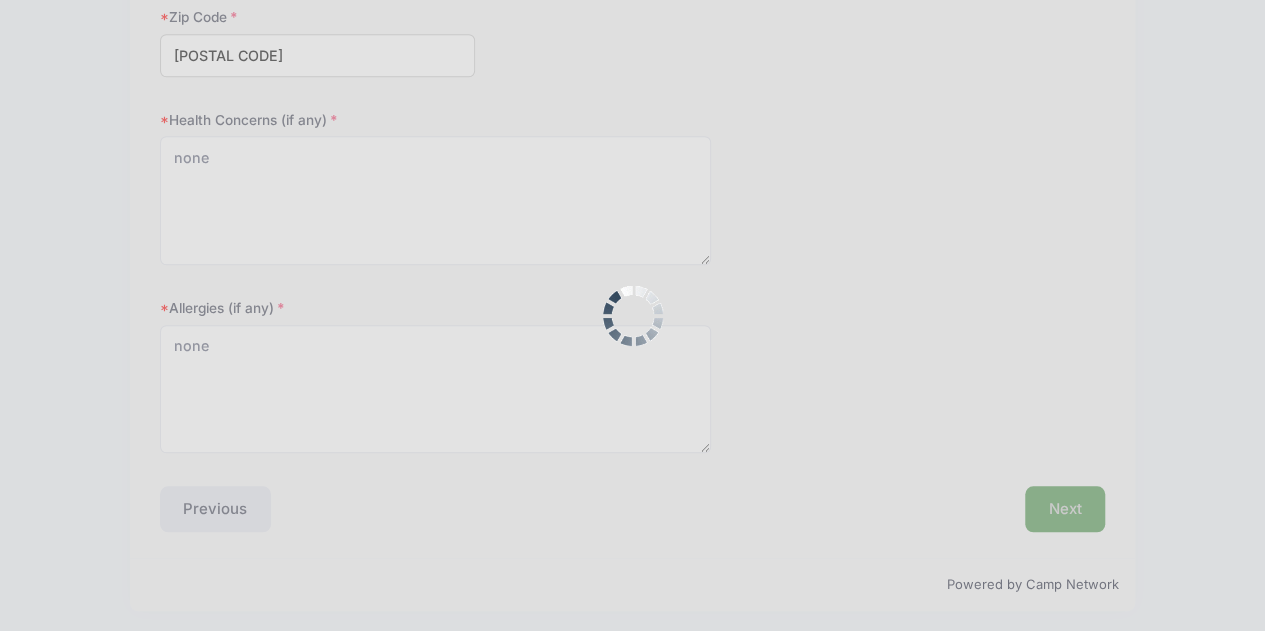scroll, scrollTop: 418, scrollLeft: 0, axis: vertical 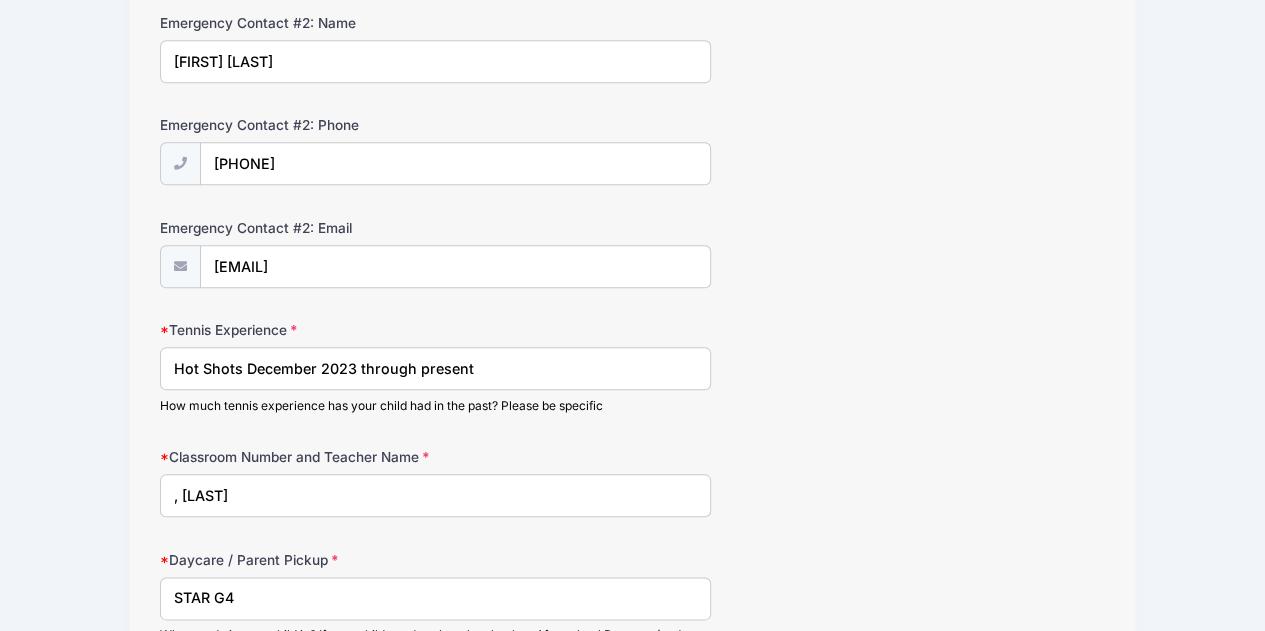 drag, startPoint x: 251, startPoint y: 491, endPoint x: 106, endPoint y: 485, distance: 145.12408 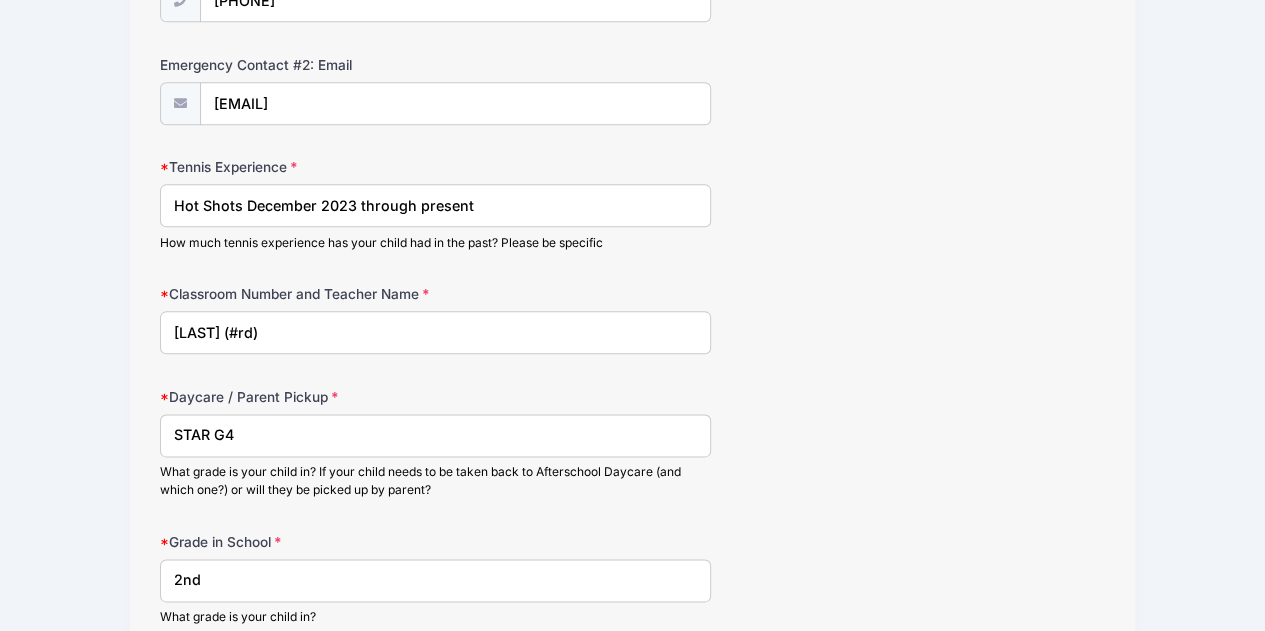 scroll, scrollTop: 1104, scrollLeft: 0, axis: vertical 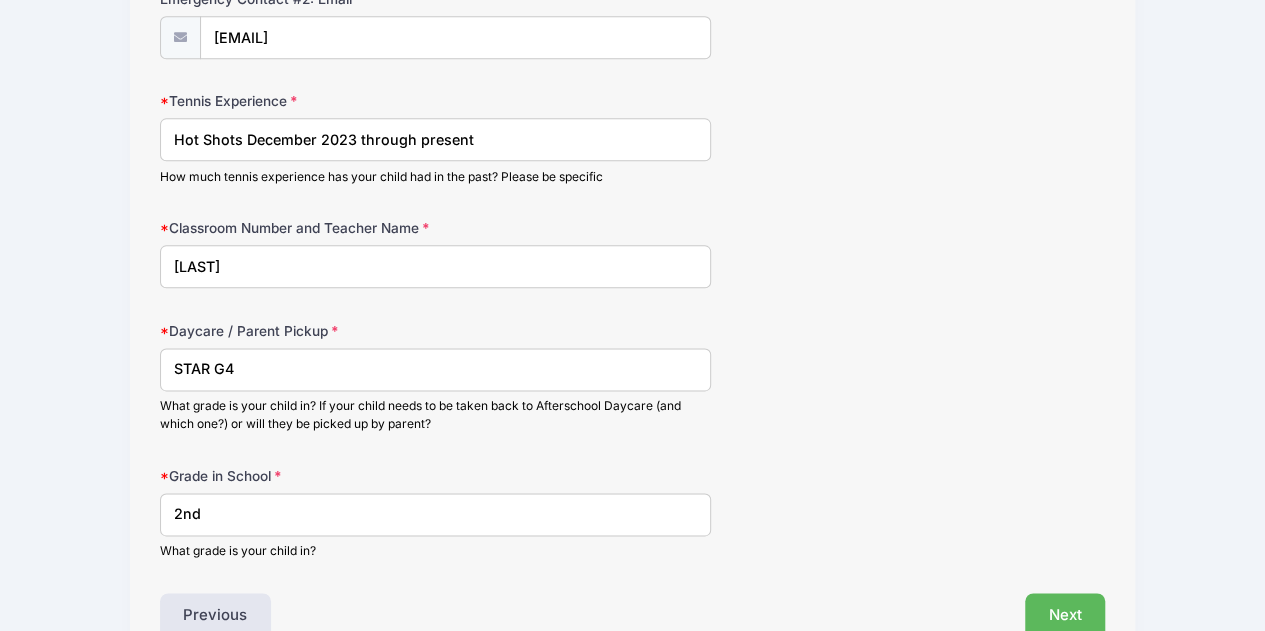 type on "[LAST]" 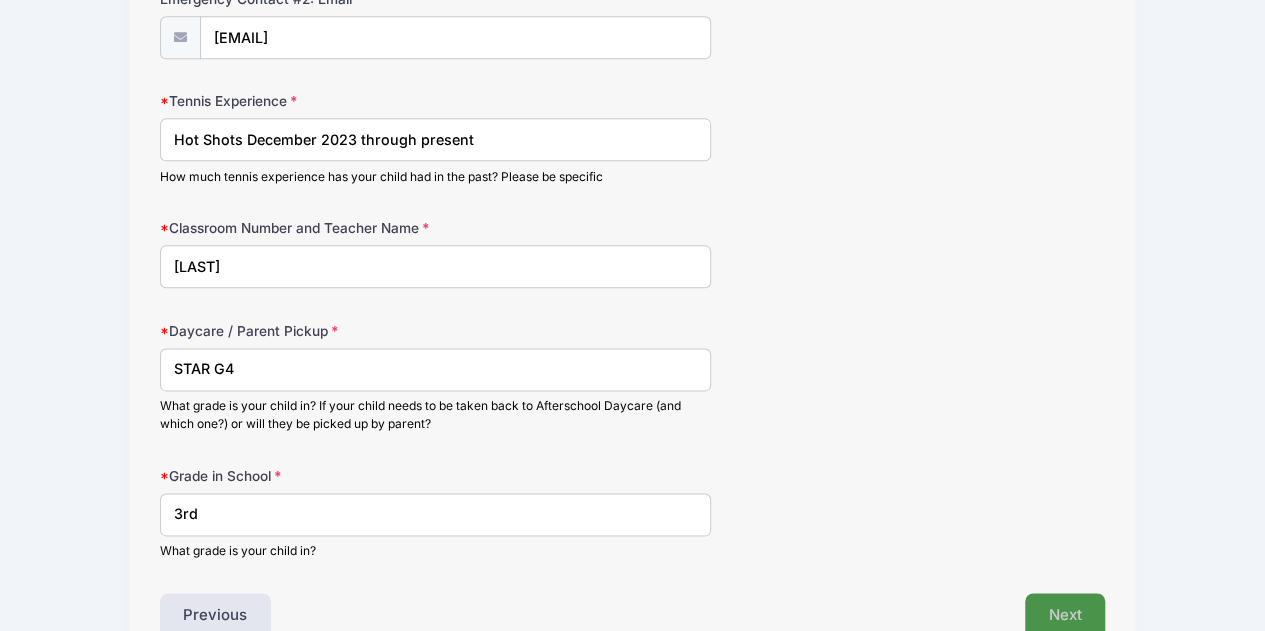 type on "3rd" 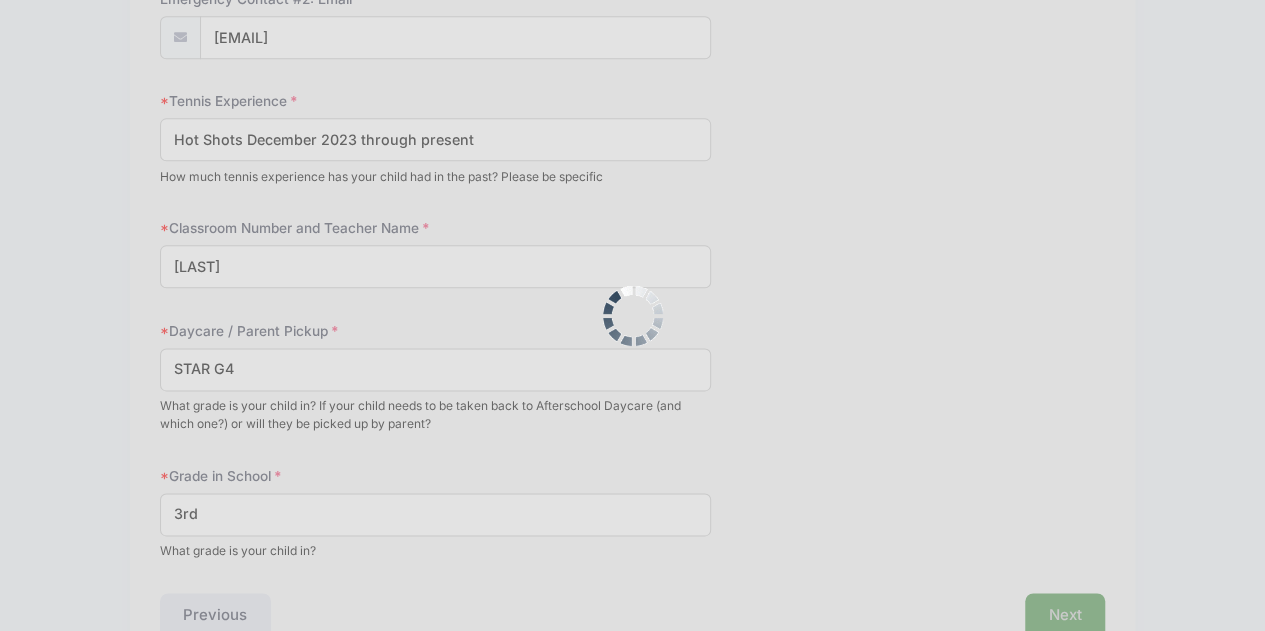 scroll, scrollTop: 178, scrollLeft: 0, axis: vertical 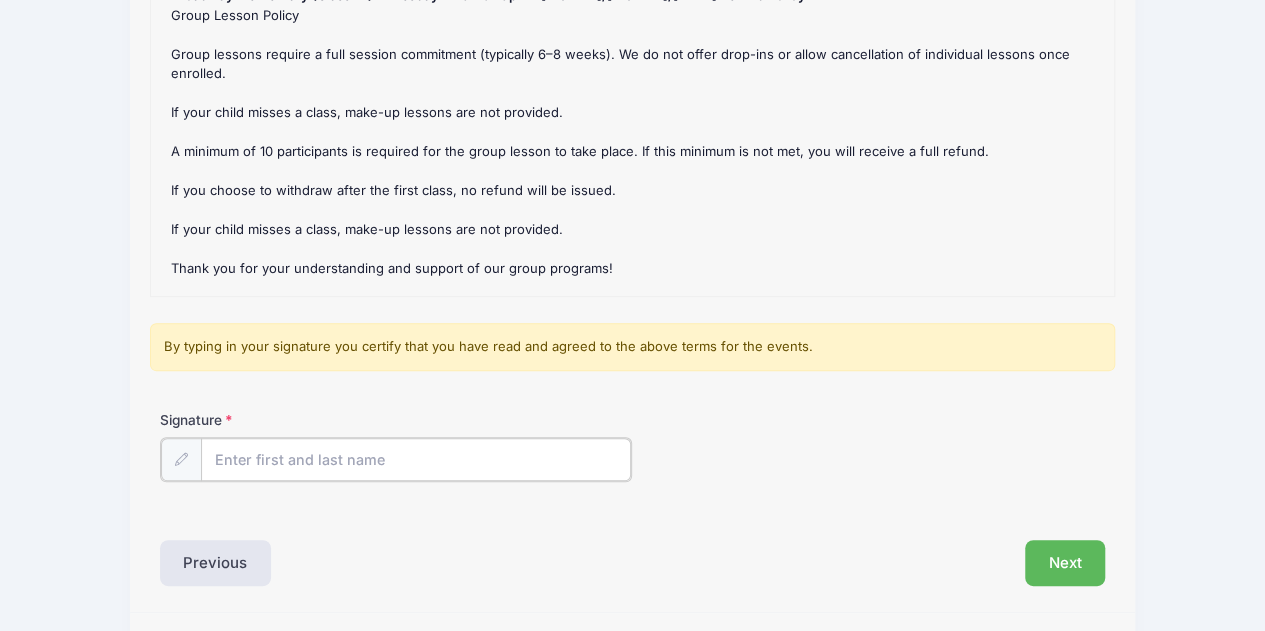 click on "Signature" at bounding box center (416, 459) 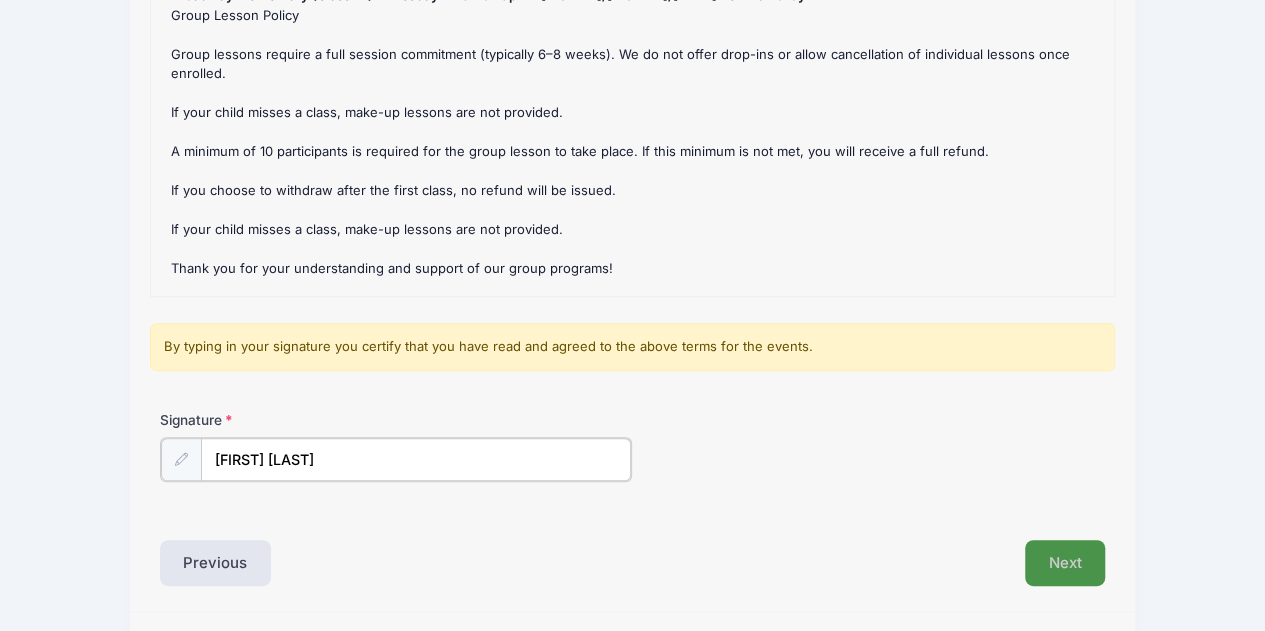 type on "[FIRST] [LAST]" 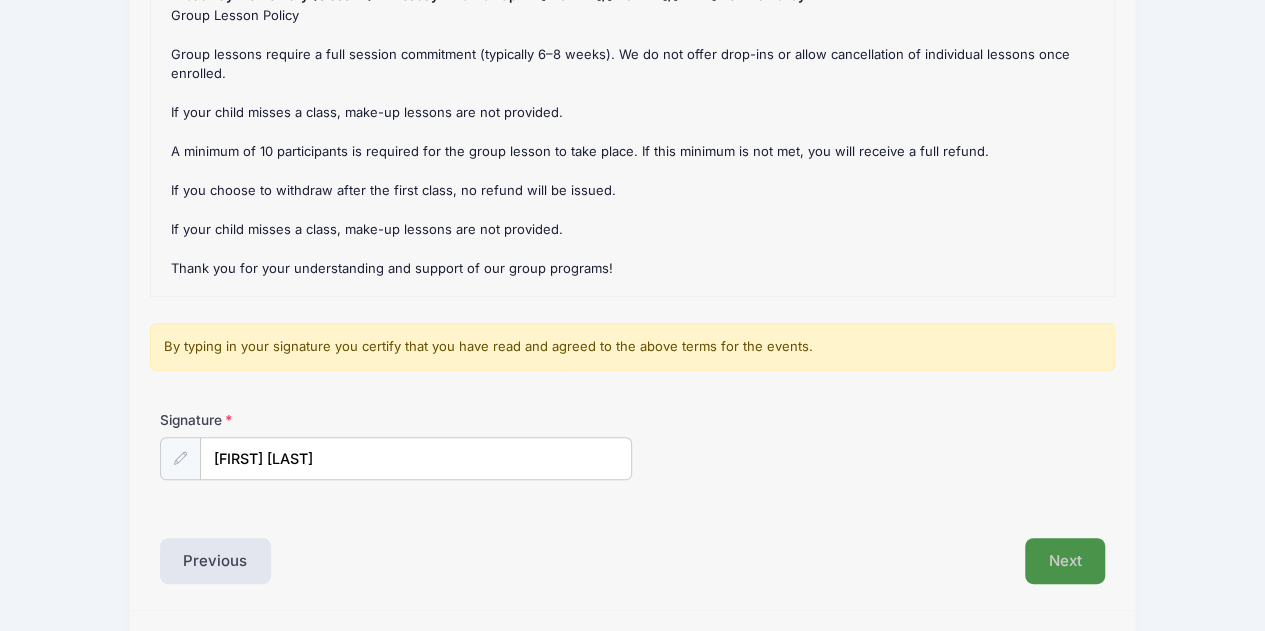 click on "Next" at bounding box center [1065, 561] 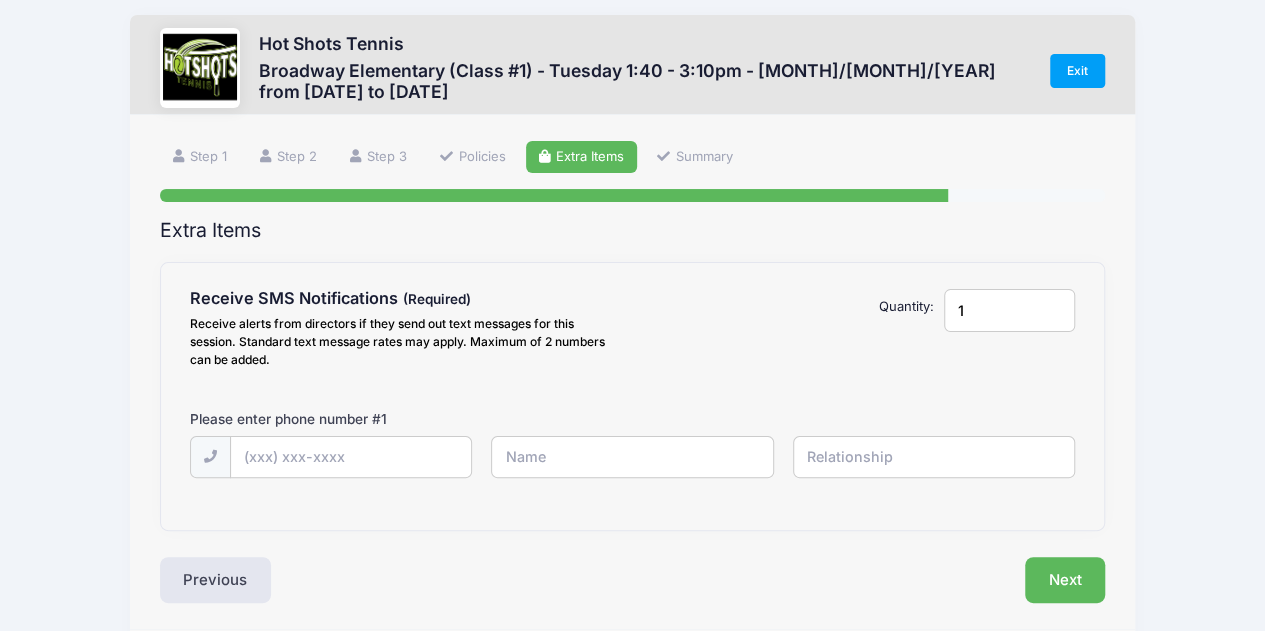 scroll, scrollTop: 0, scrollLeft: 0, axis: both 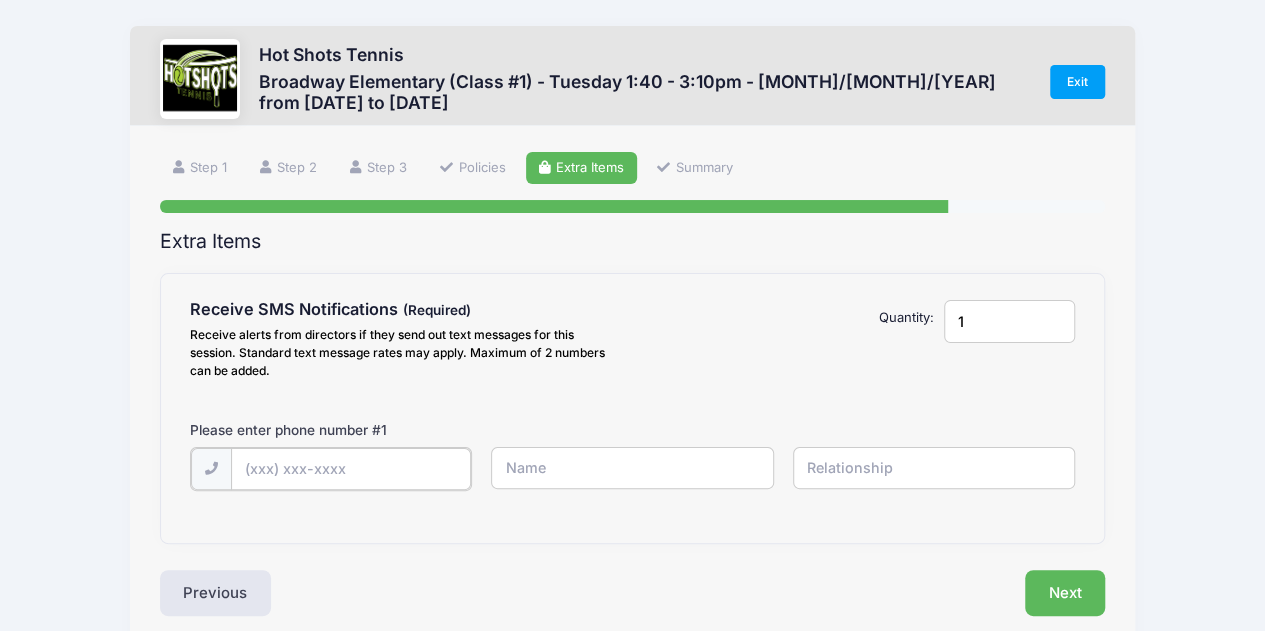 click at bounding box center (0, 0) 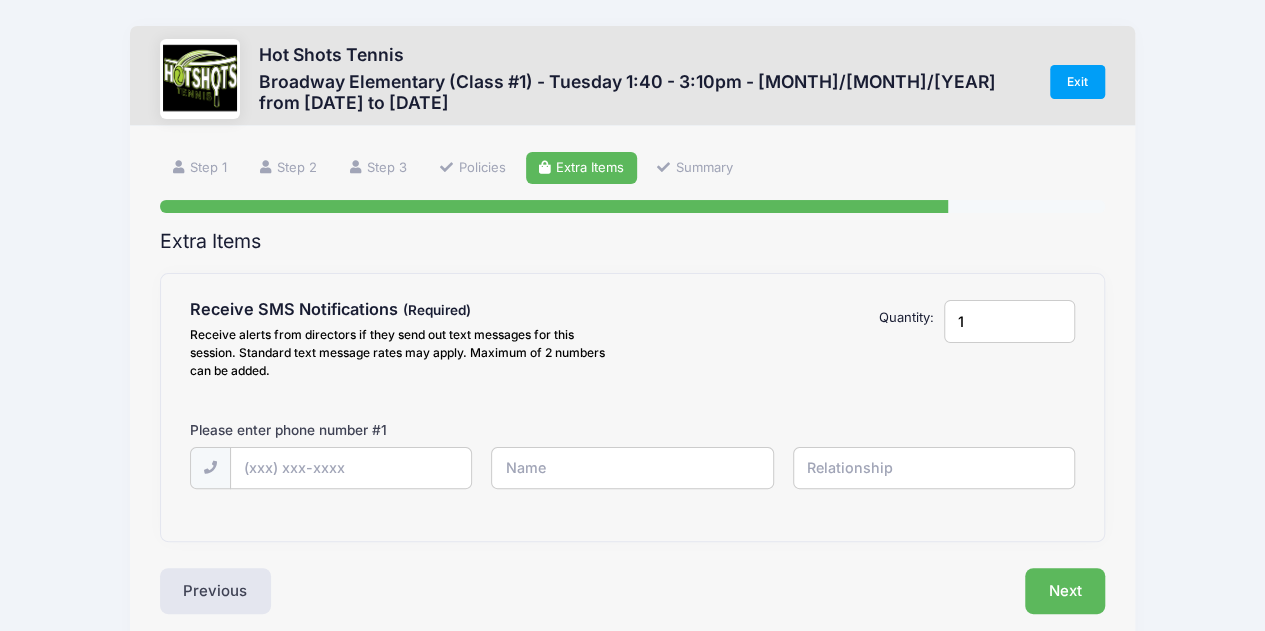 click on "1" at bounding box center (1009, 321) 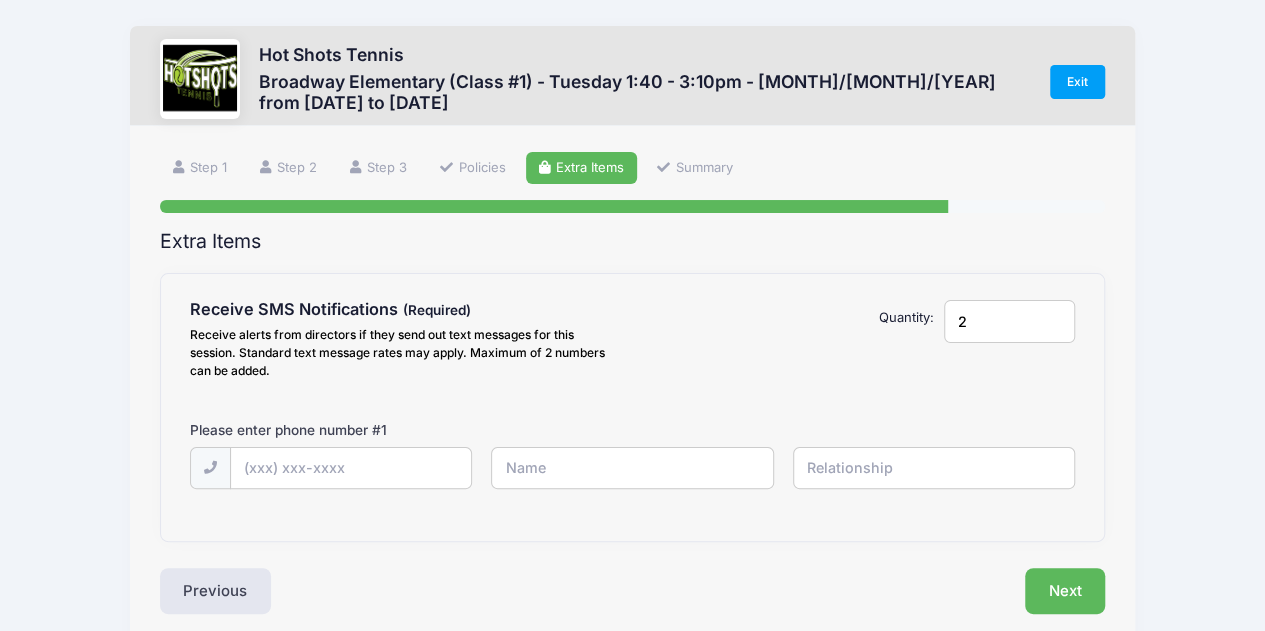 type on "2" 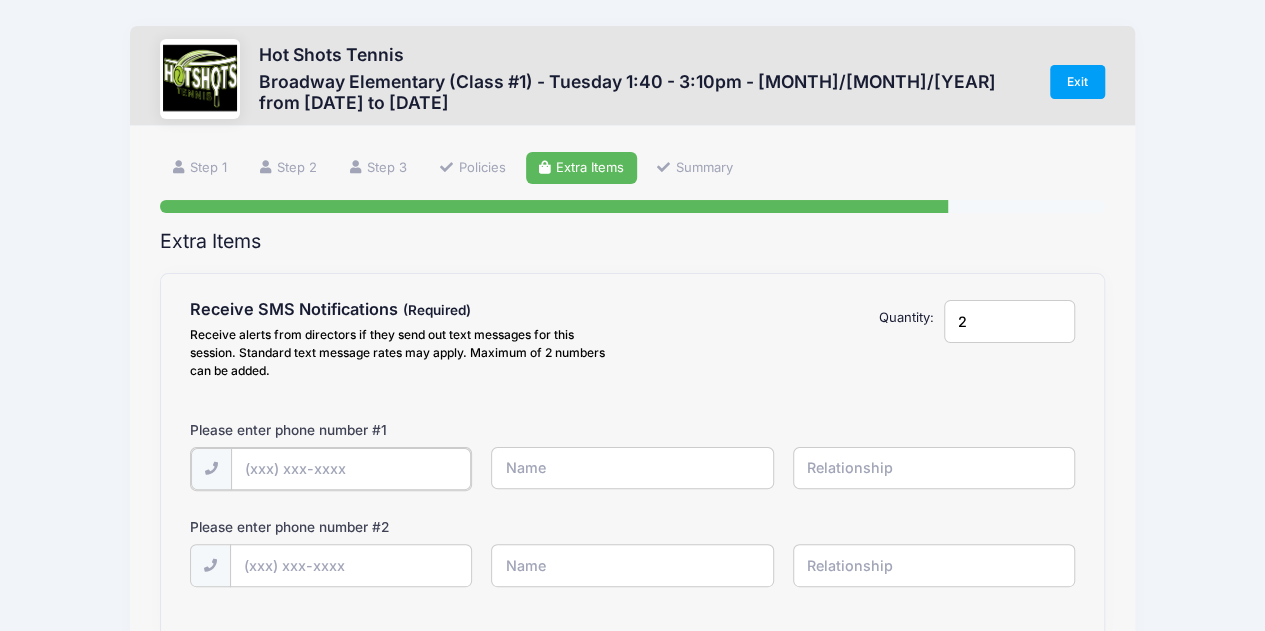 click at bounding box center [0, 0] 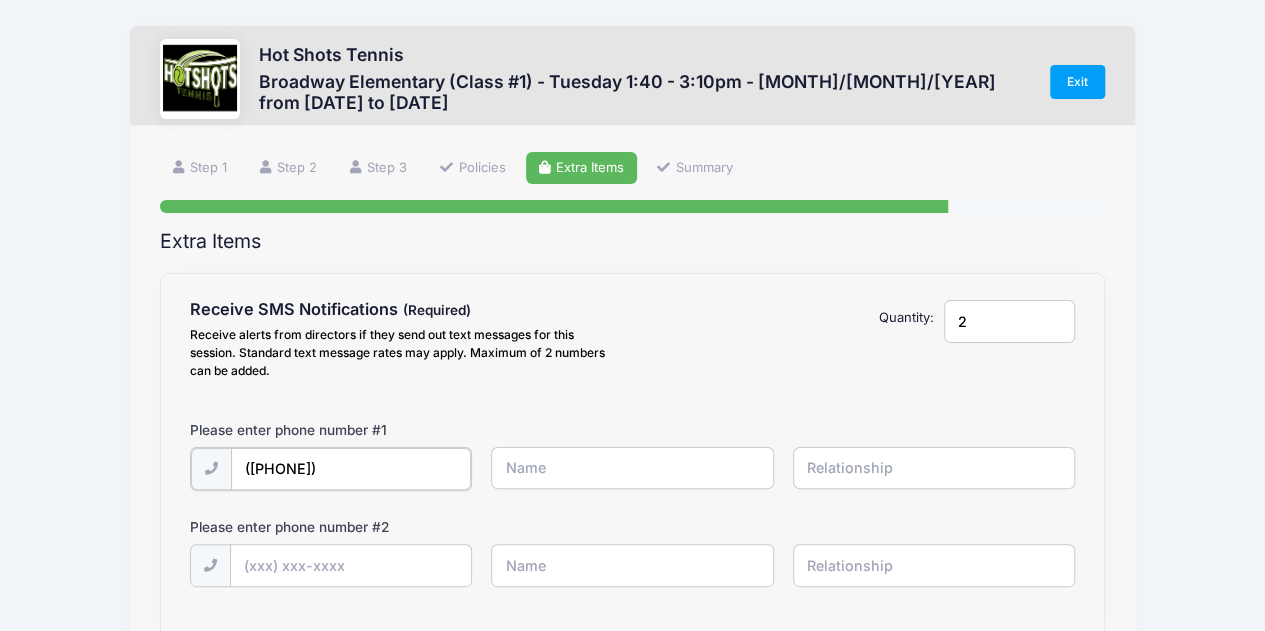 type on "([PHONE])" 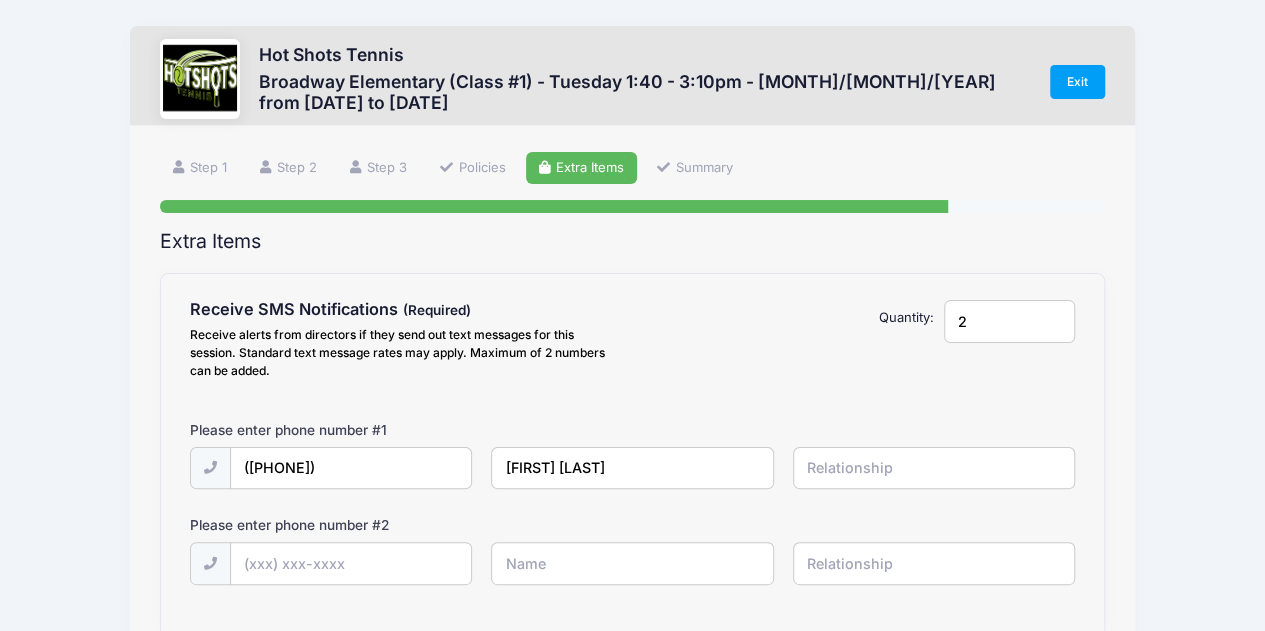 type on "[FIRST] [LAST]" 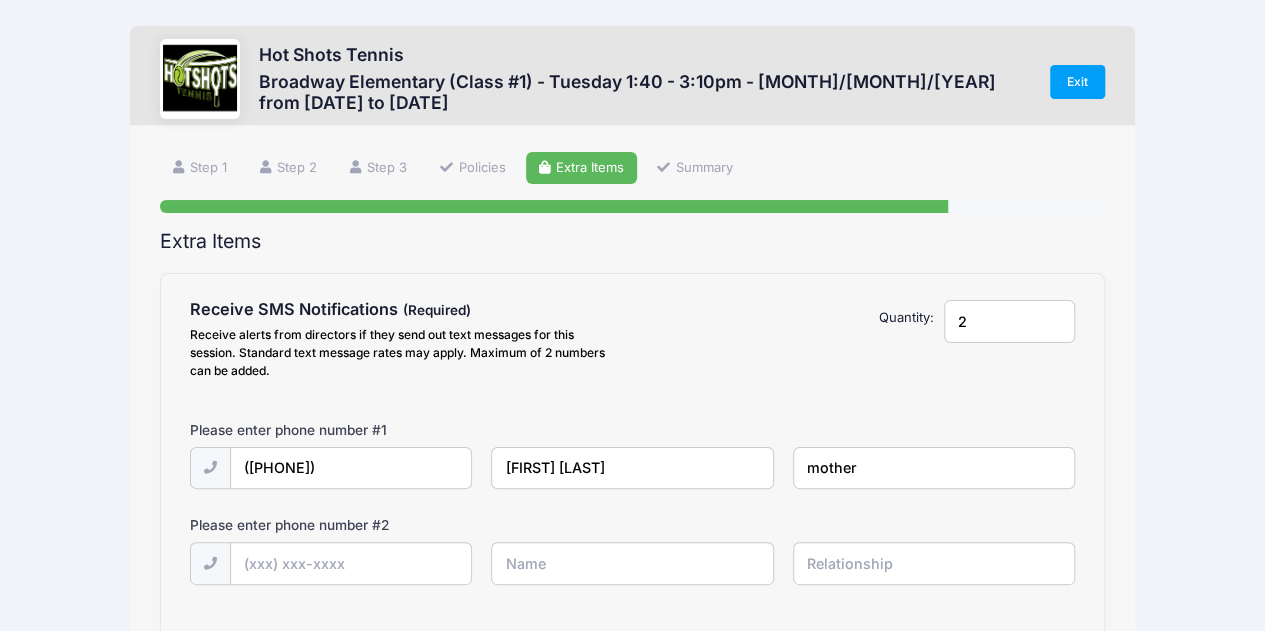 type on "mother" 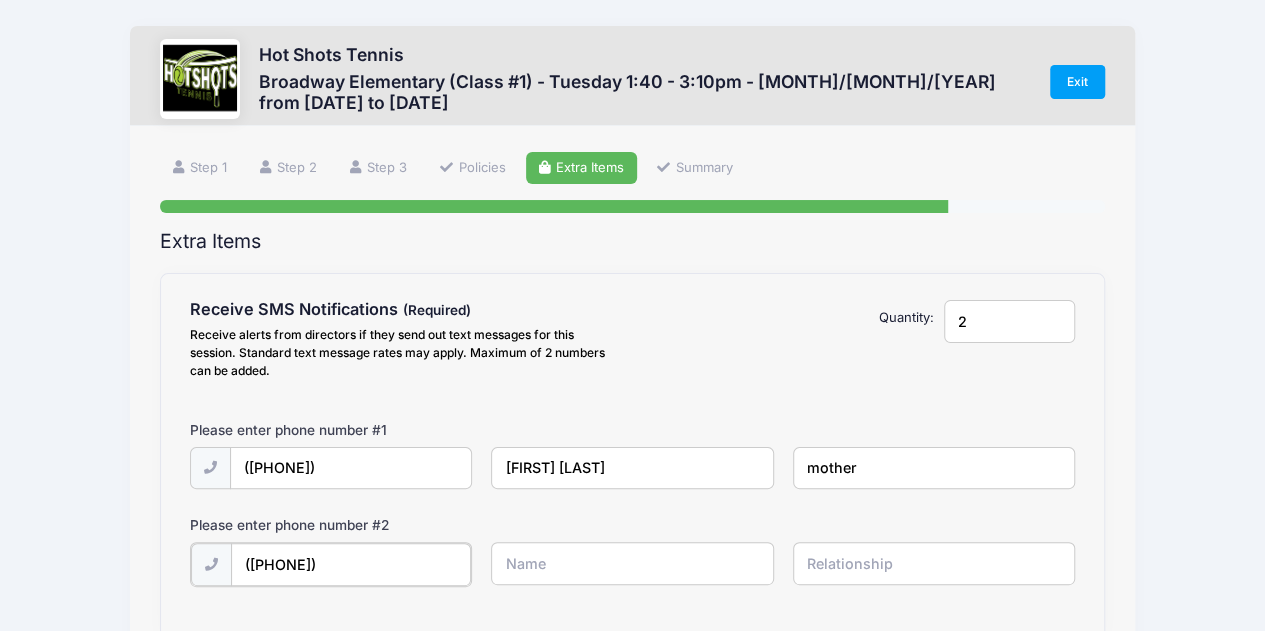 type on "([PHONE])" 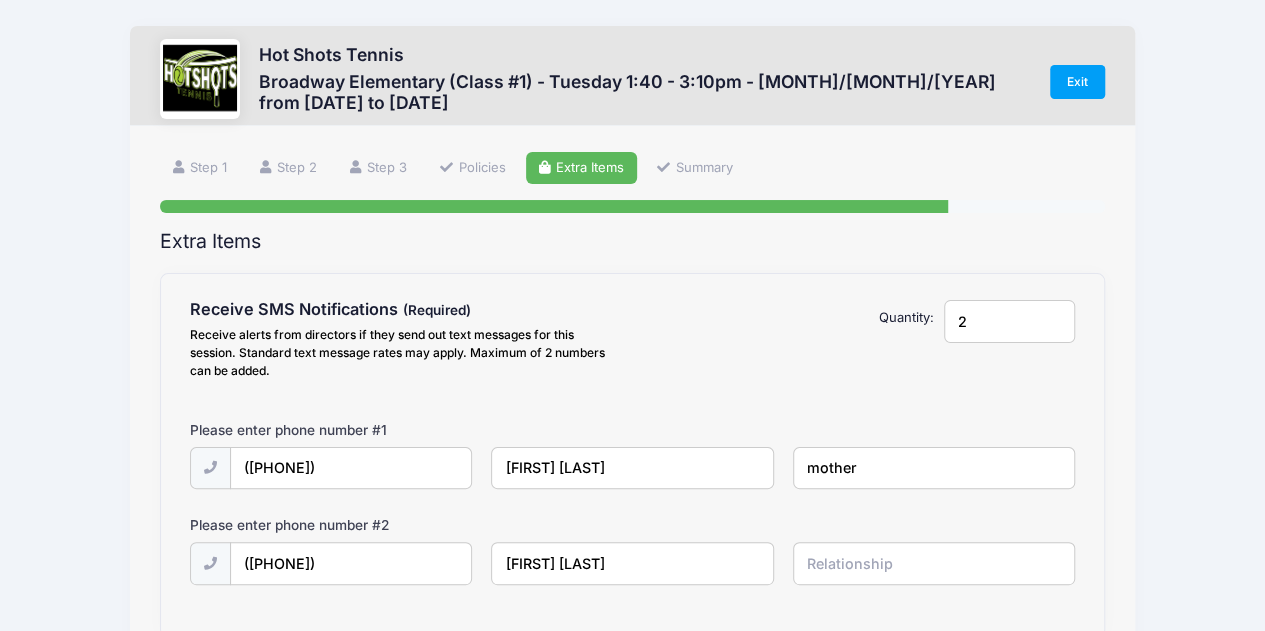 type on "[FIRST] [LAST]" 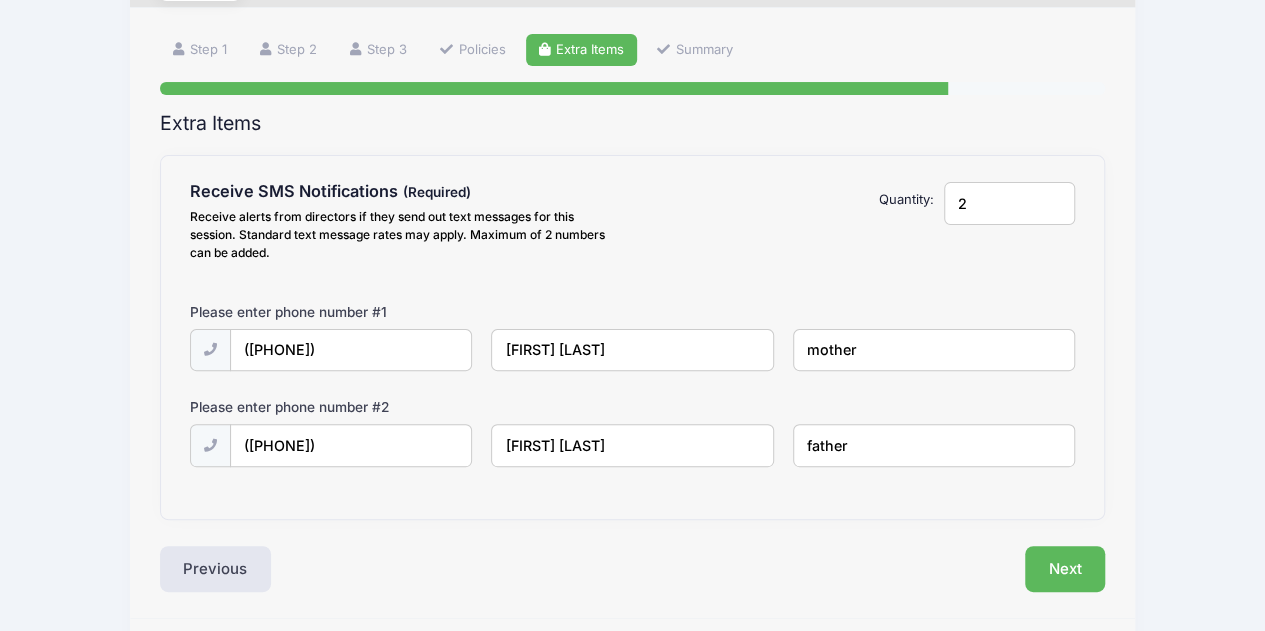scroll, scrollTop: 123, scrollLeft: 0, axis: vertical 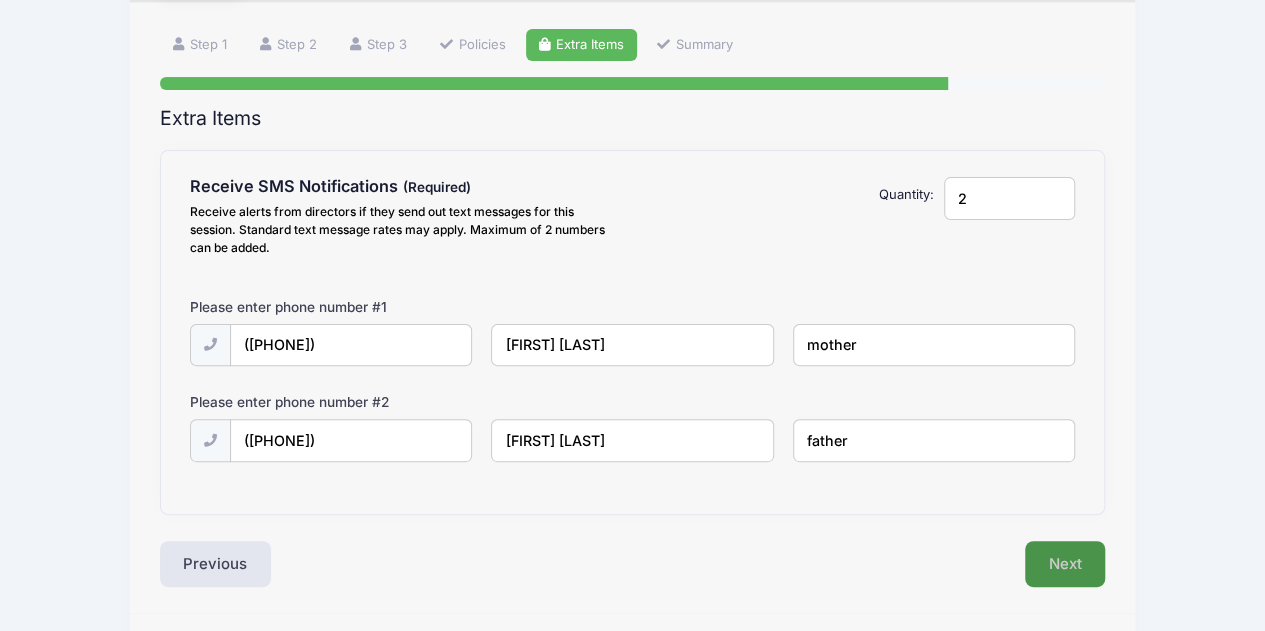 type on "father" 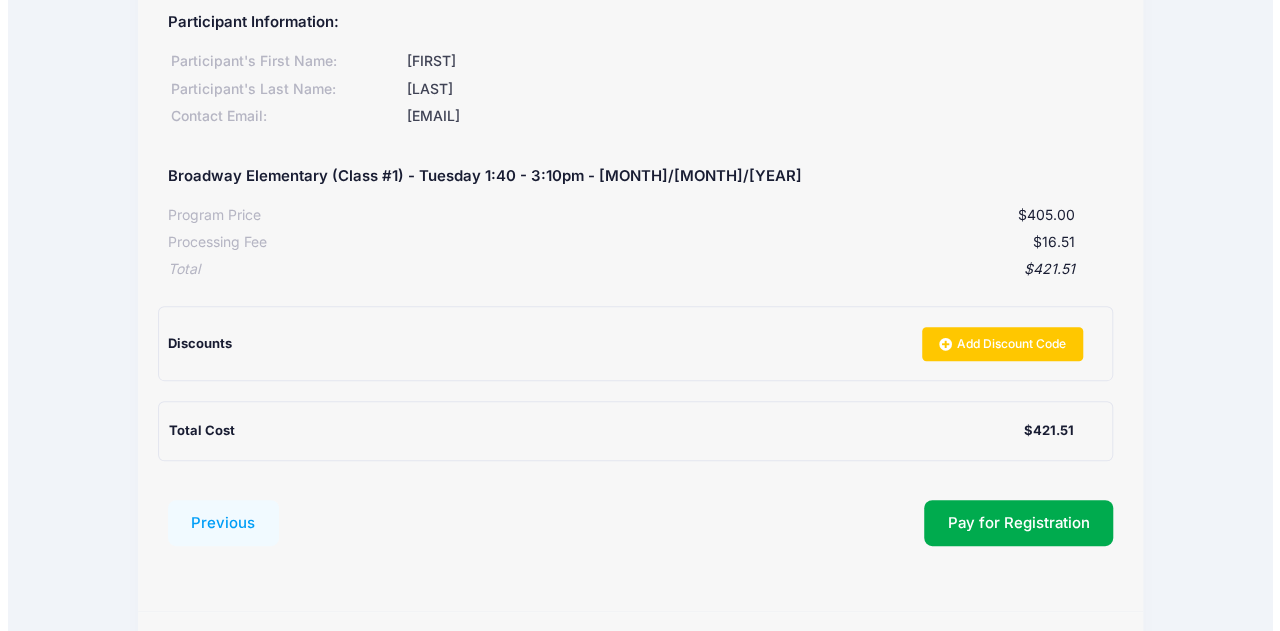 scroll, scrollTop: 260, scrollLeft: 0, axis: vertical 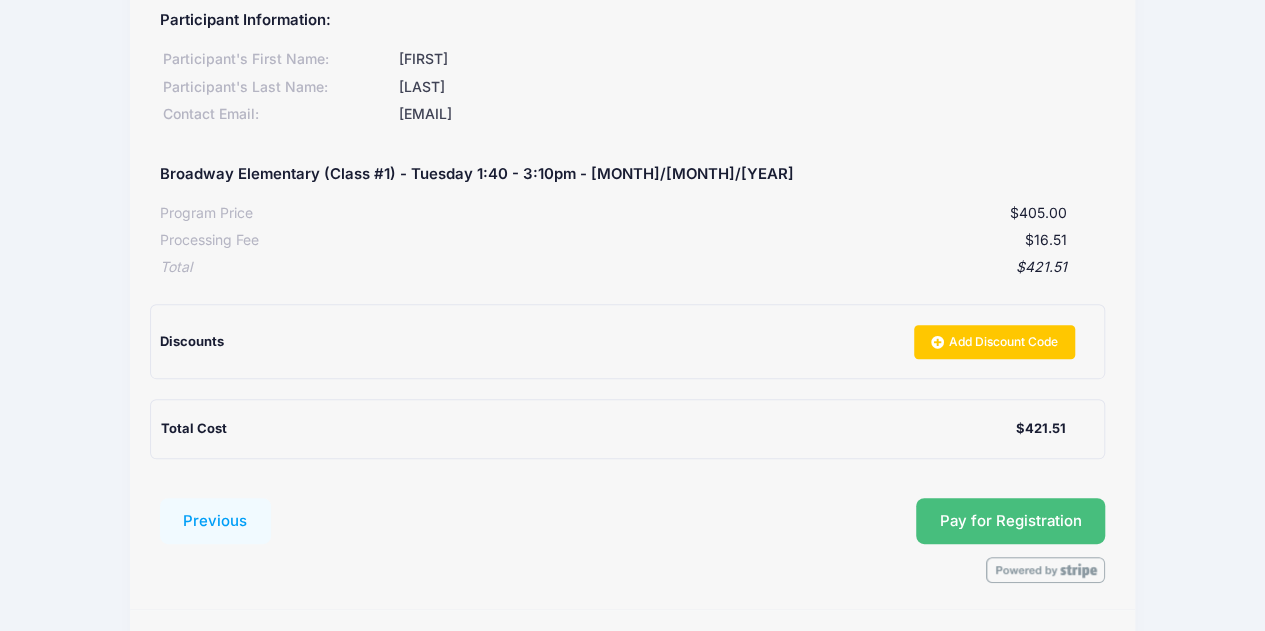 click on "Pay for Registration" at bounding box center (1011, 521) 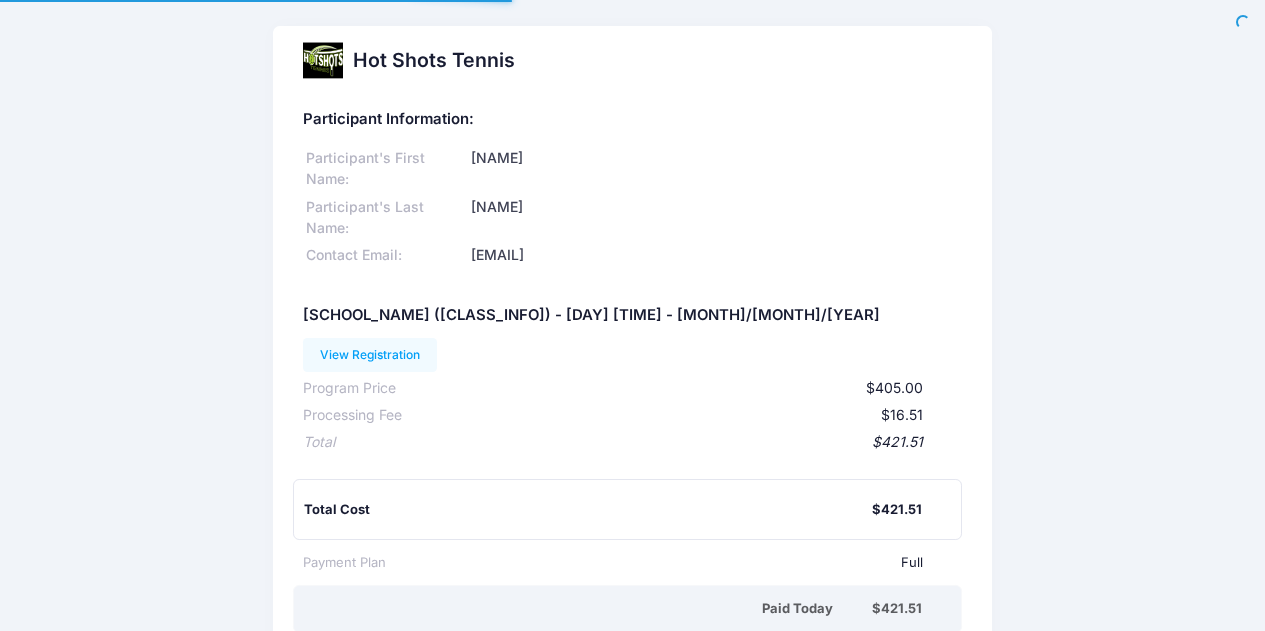 scroll, scrollTop: 0, scrollLeft: 0, axis: both 